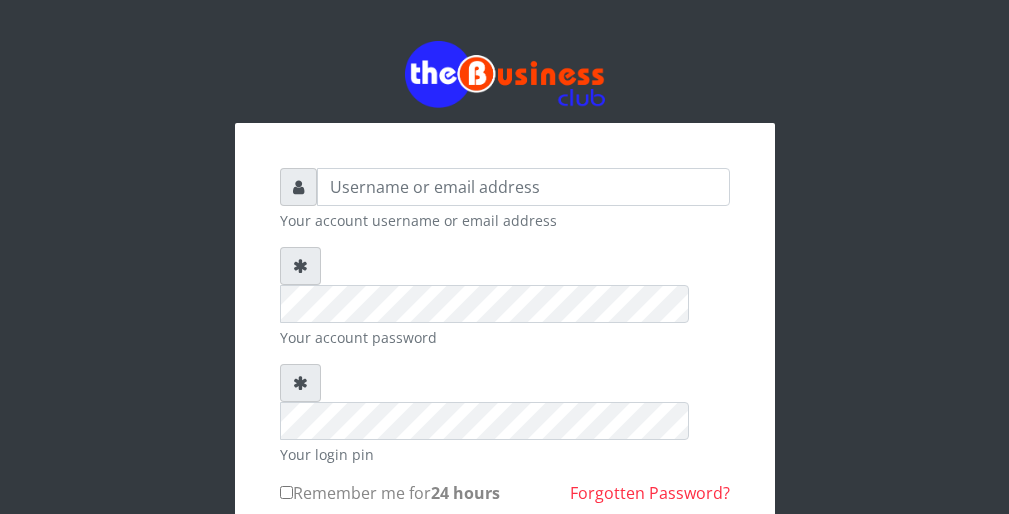 scroll, scrollTop: 0, scrollLeft: 0, axis: both 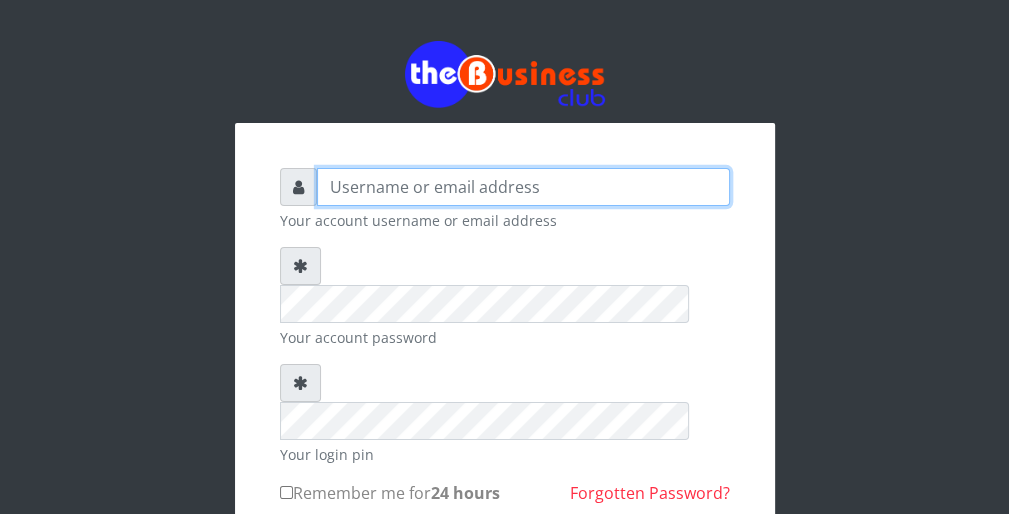type on "wergbac8" 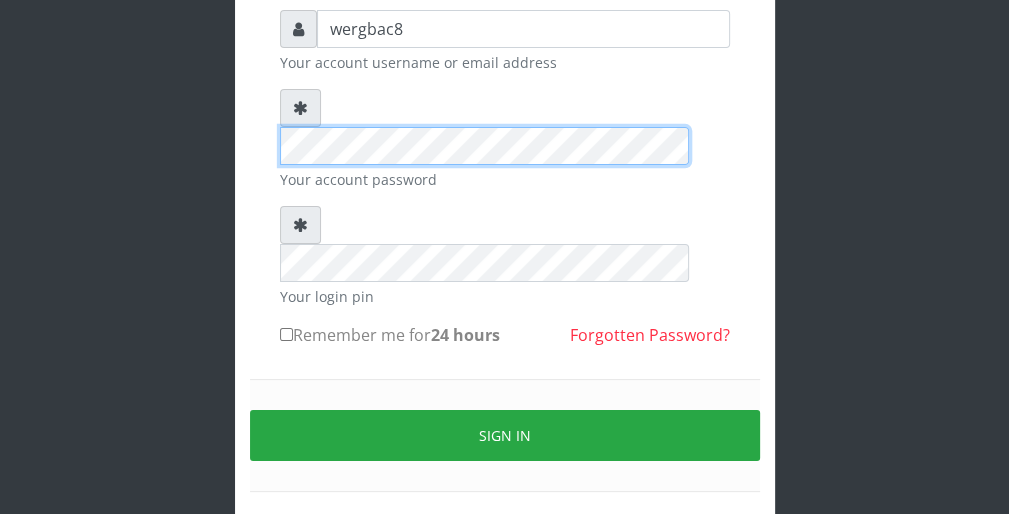 scroll, scrollTop: 160, scrollLeft: 0, axis: vertical 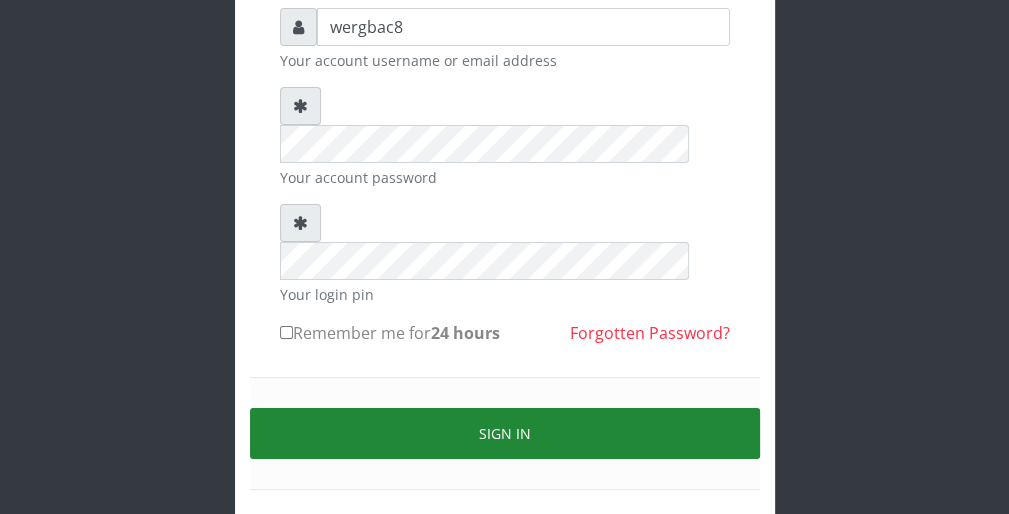 click on "Sign in" at bounding box center [505, 433] 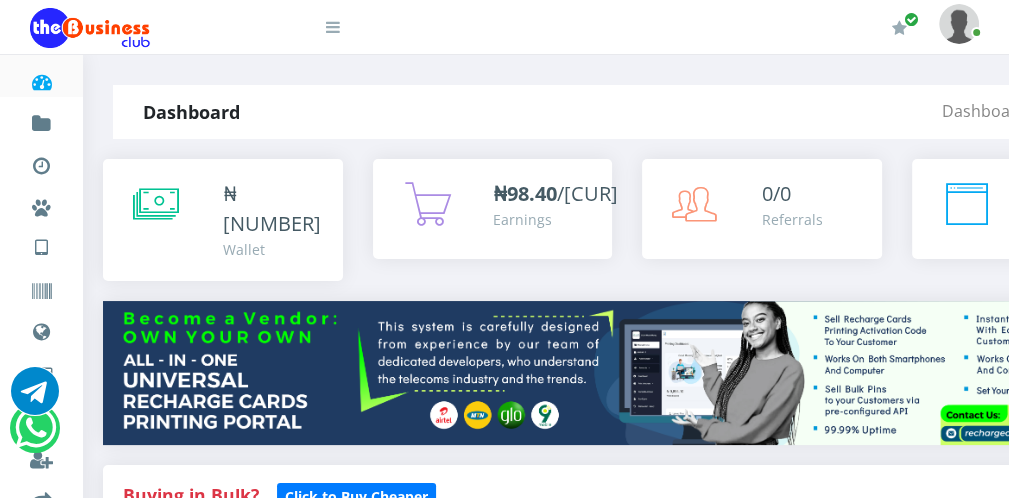 scroll, scrollTop: 0, scrollLeft: 0, axis: both 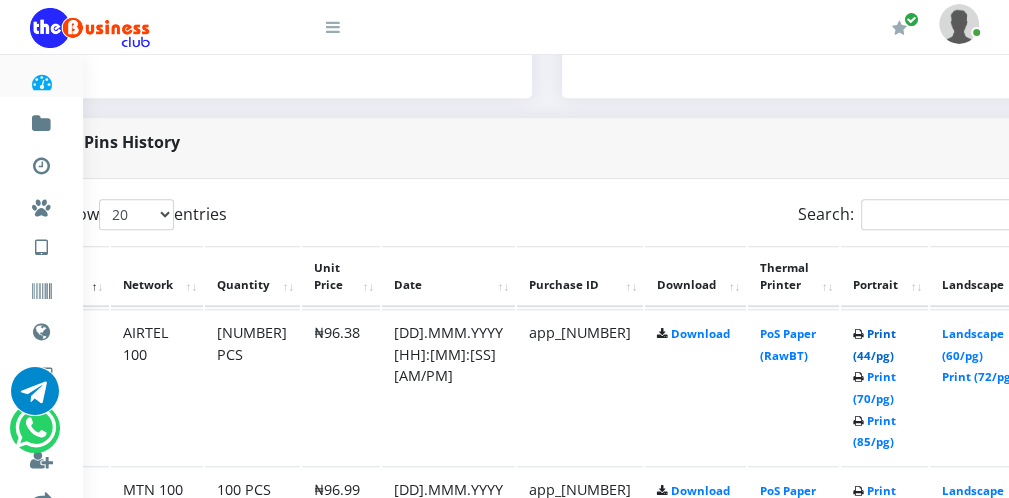 click on "Print (44/pg)" at bounding box center (874, 344) 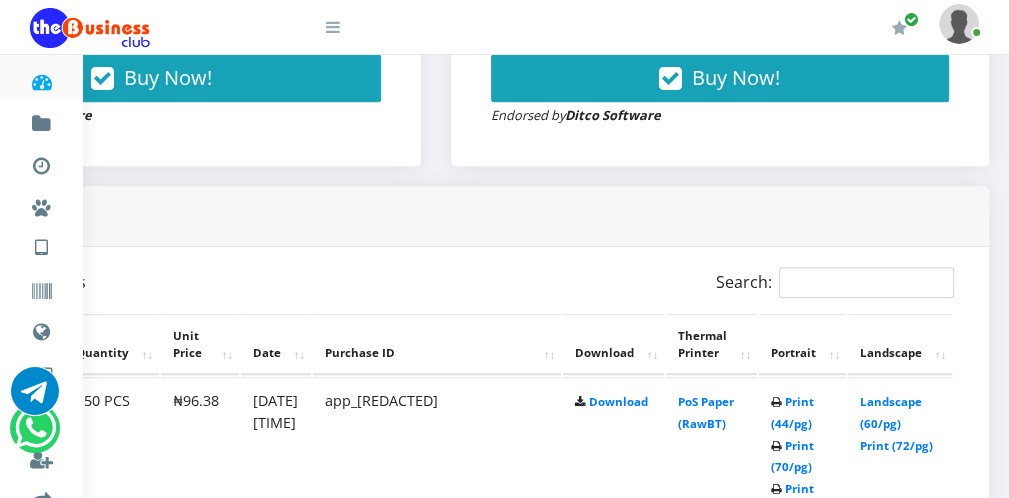 scroll, scrollTop: 0, scrollLeft: 0, axis: both 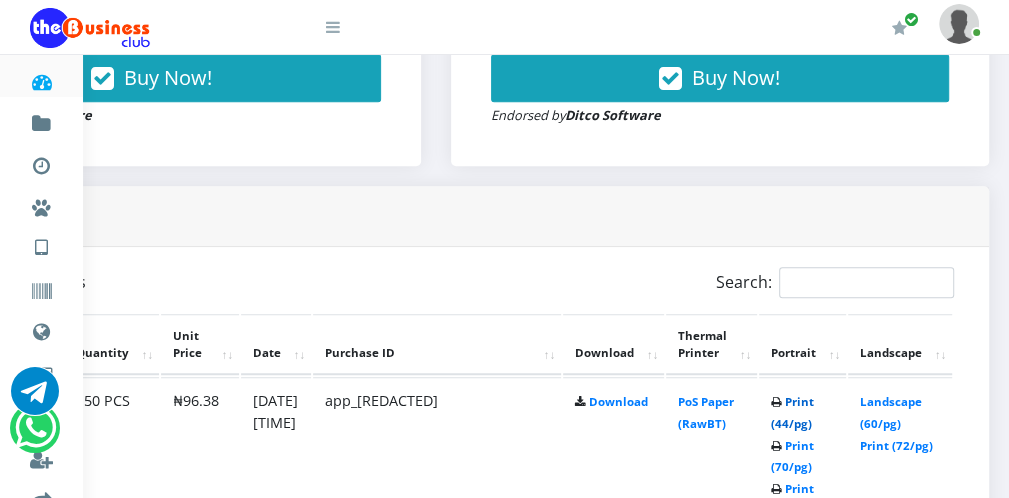 click on "Print (44/pg)" at bounding box center (792, 412) 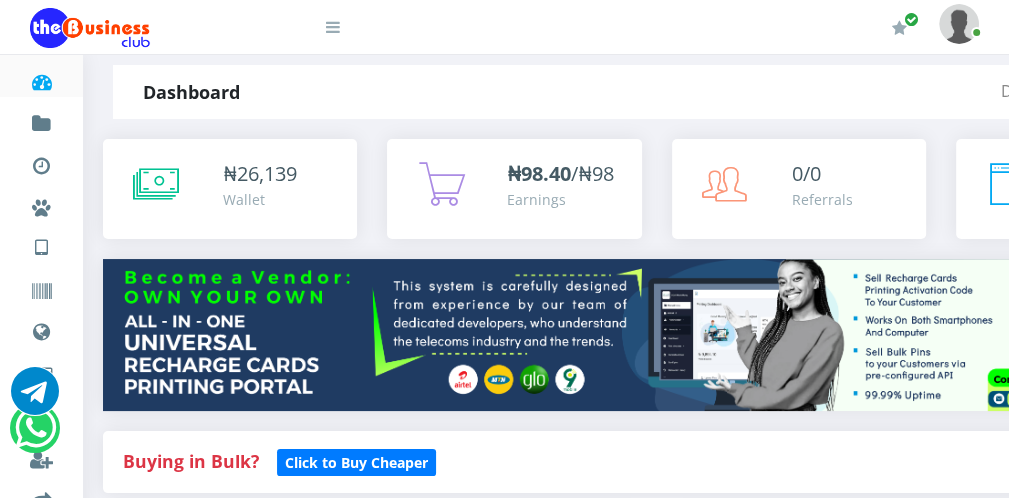 scroll, scrollTop: 89, scrollLeft: 0, axis: vertical 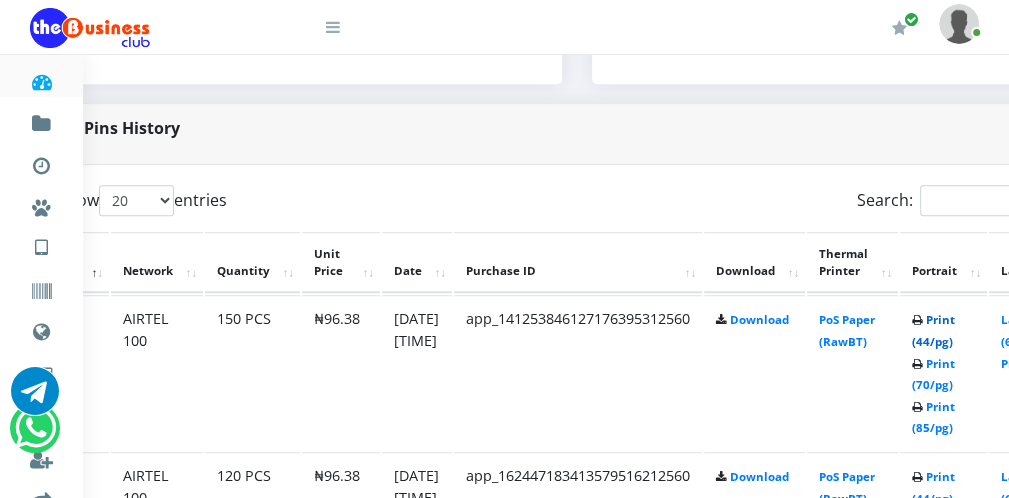 click on "Print (44/pg)" at bounding box center [933, 330] 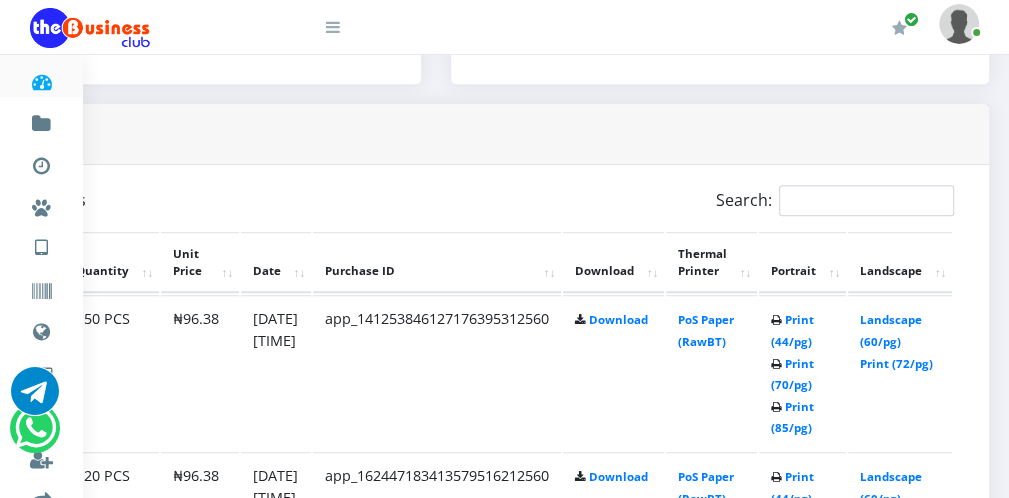 scroll, scrollTop: 0, scrollLeft: 0, axis: both 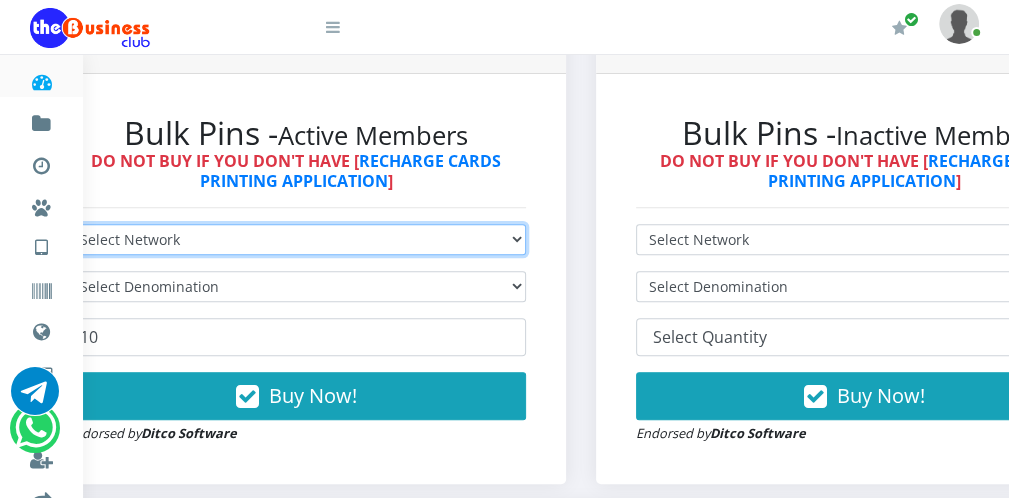click on "Select Network
MTN
Globacom
9Mobile
Airtel" at bounding box center (296, 239) 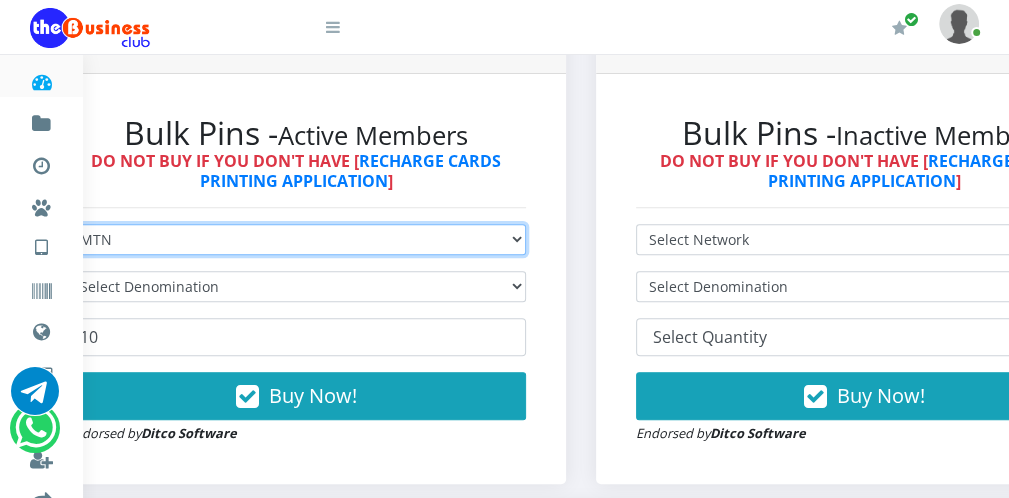 click on "Select Network
MTN
Globacom
9Mobile
Airtel" at bounding box center [296, 239] 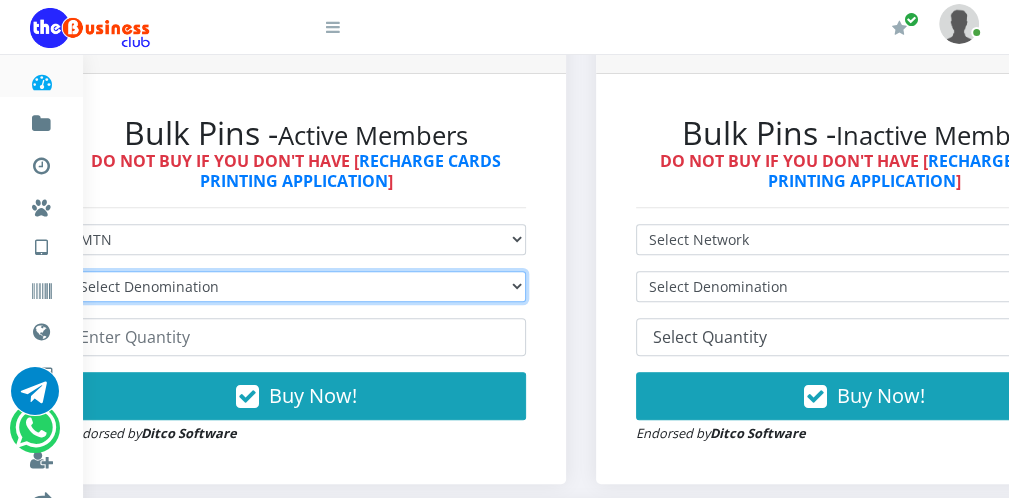 click on "Select Denomination MTN NGN100 - ₦96.99 MTN NGN200 - ₦193.98 MTN NGN400 - ₦387.96 MTN NGN500 - ₦484.95 MTN NGN1000 - ₦969.90 MTN NGN1500 - ₦1,454.85" at bounding box center (296, 286) 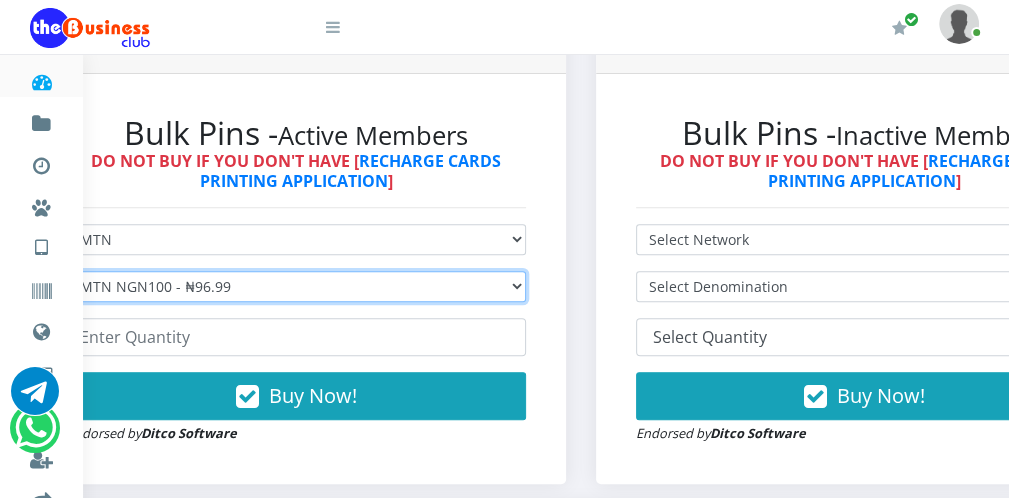 click on "Select Denomination MTN NGN100 - ₦96.99 MTN NGN200 - ₦193.98 MTN NGN400 - ₦387.96 MTN NGN500 - ₦484.95 MTN NGN1000 - ₦969.90 MTN NGN1500 - ₦1,454.85" at bounding box center [296, 286] 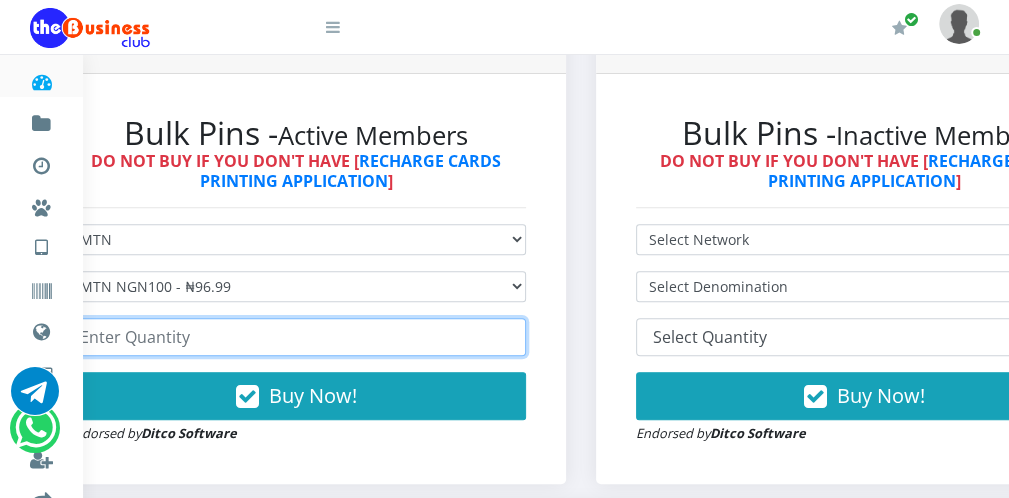 click at bounding box center [296, 337] 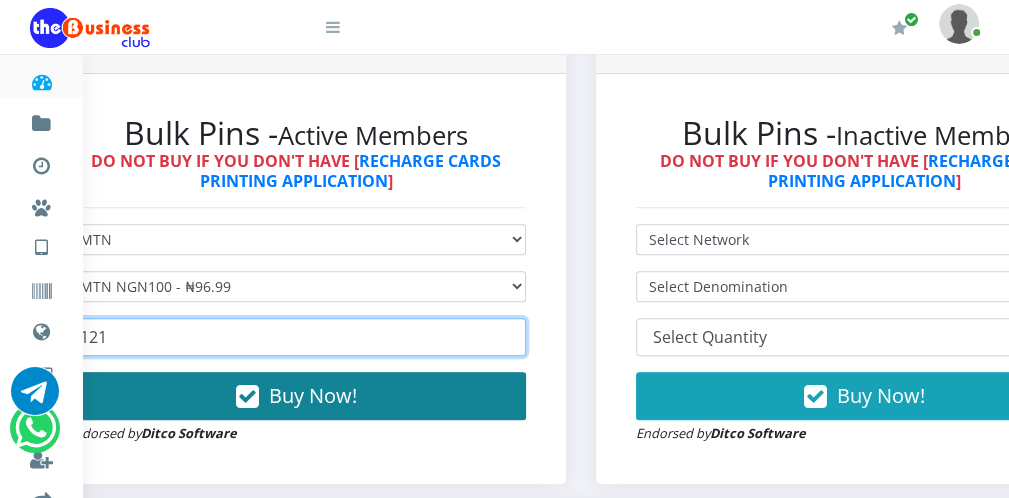 type on "121" 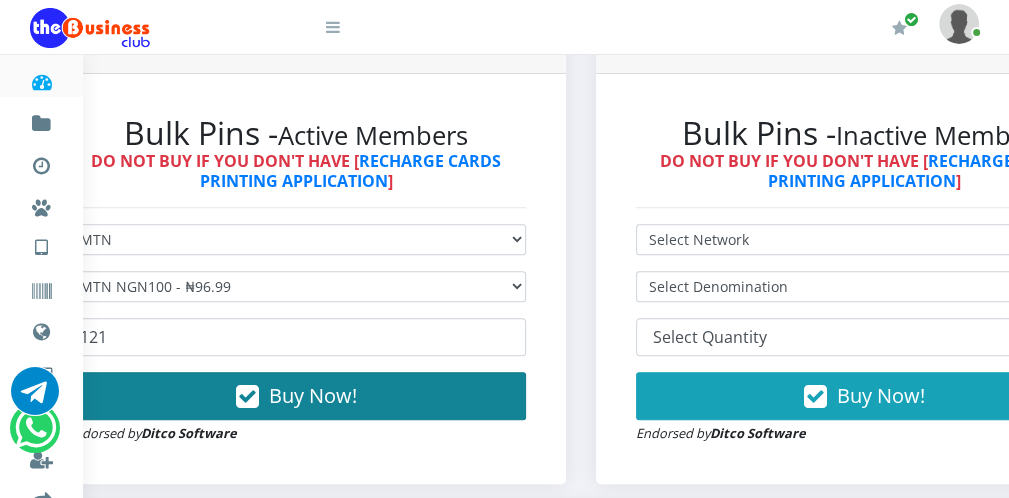 click at bounding box center (247, 397) 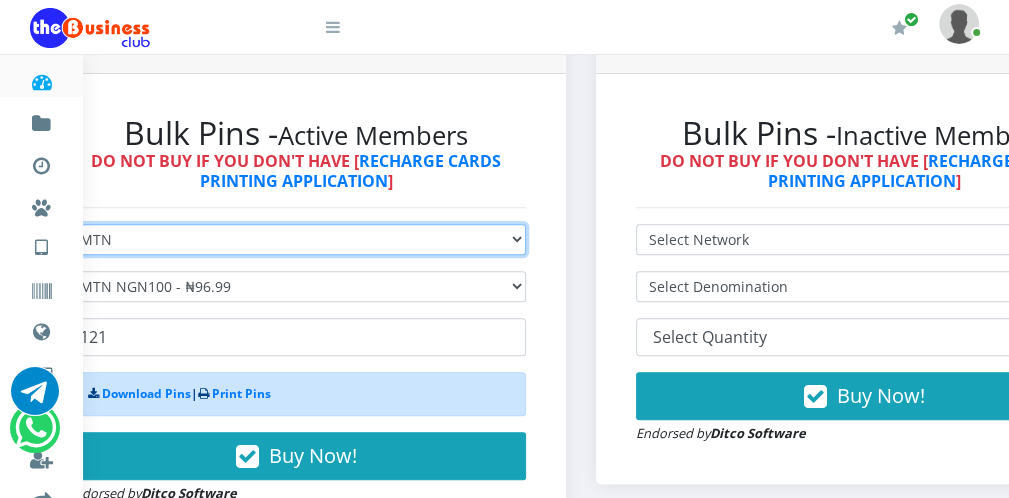 click on "Select Network
MTN
Globacom
9Mobile
Airtel" at bounding box center (296, 239) 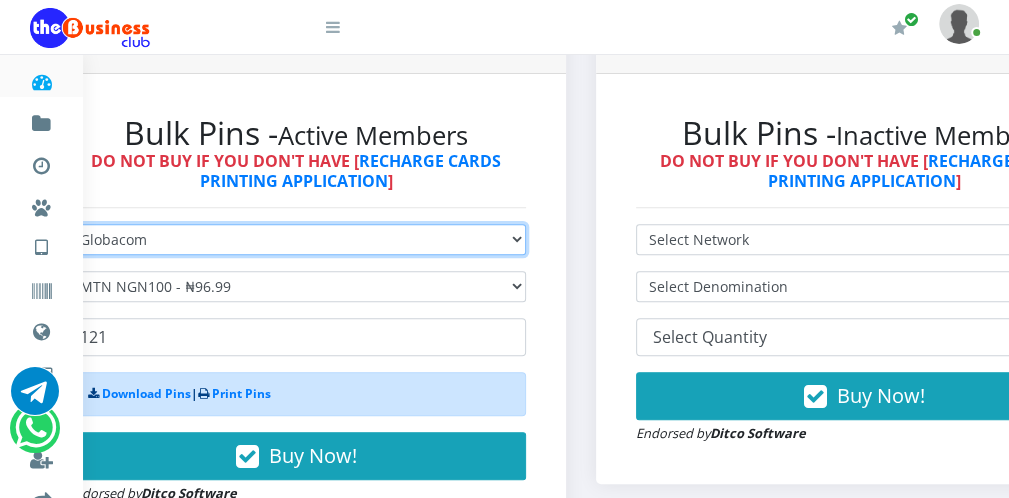 click on "Select Network
MTN
Globacom
9Mobile
Airtel" at bounding box center [296, 239] 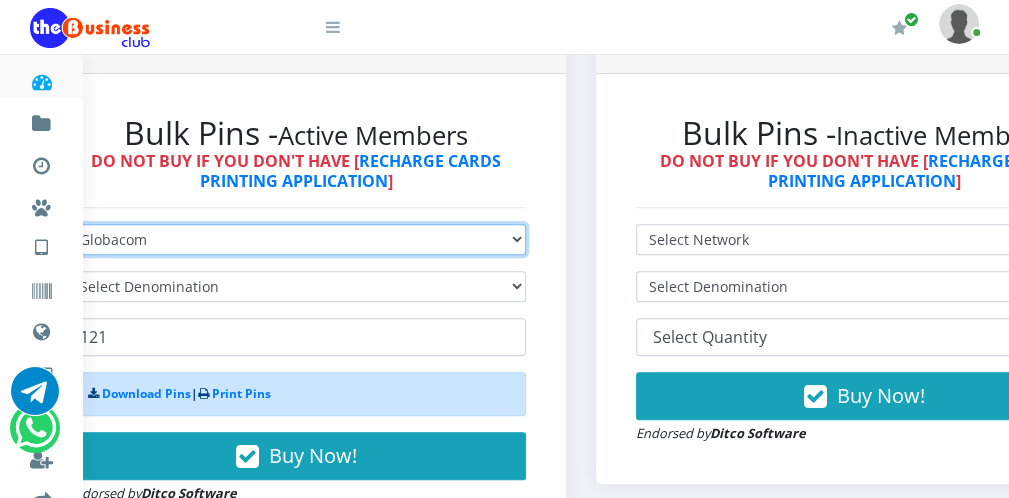 type 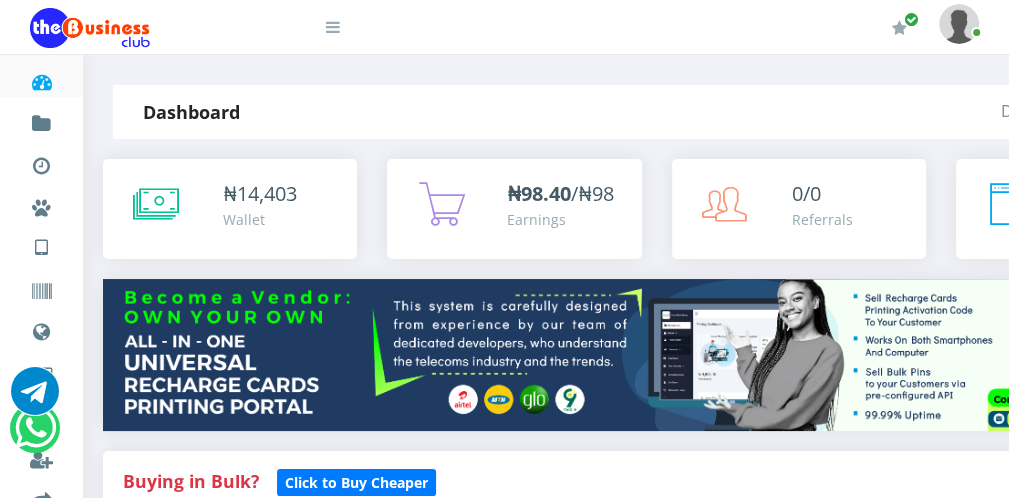 scroll, scrollTop: 0, scrollLeft: 0, axis: both 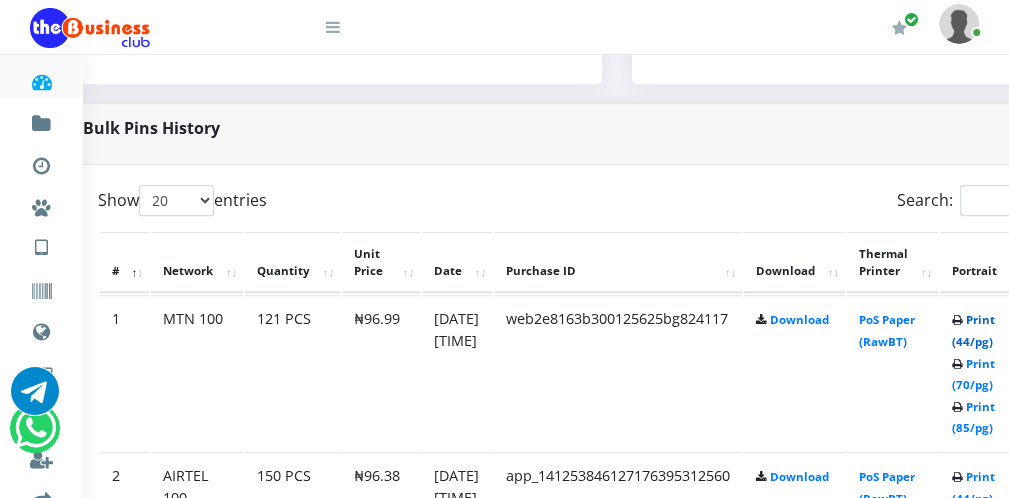 click on "Print (44/pg)" at bounding box center [973, 330] 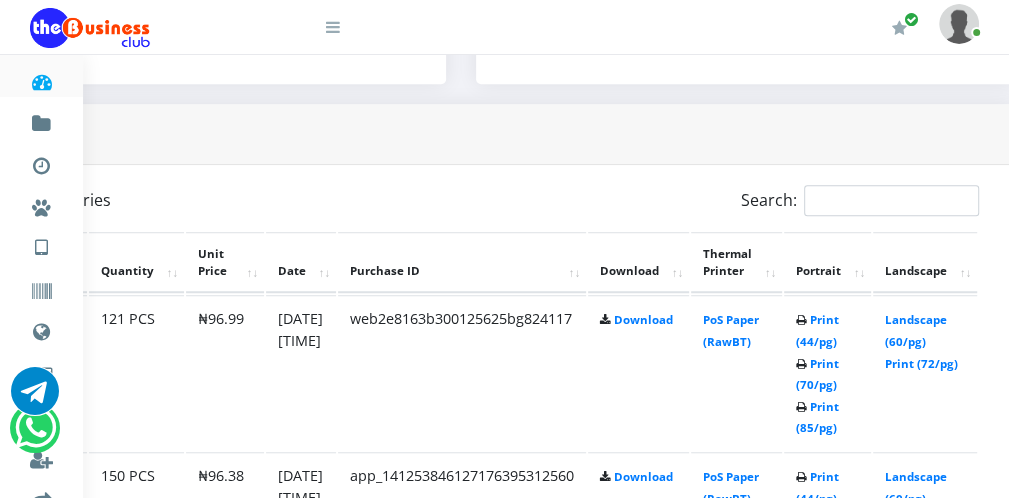 scroll, scrollTop: 0, scrollLeft: 0, axis: both 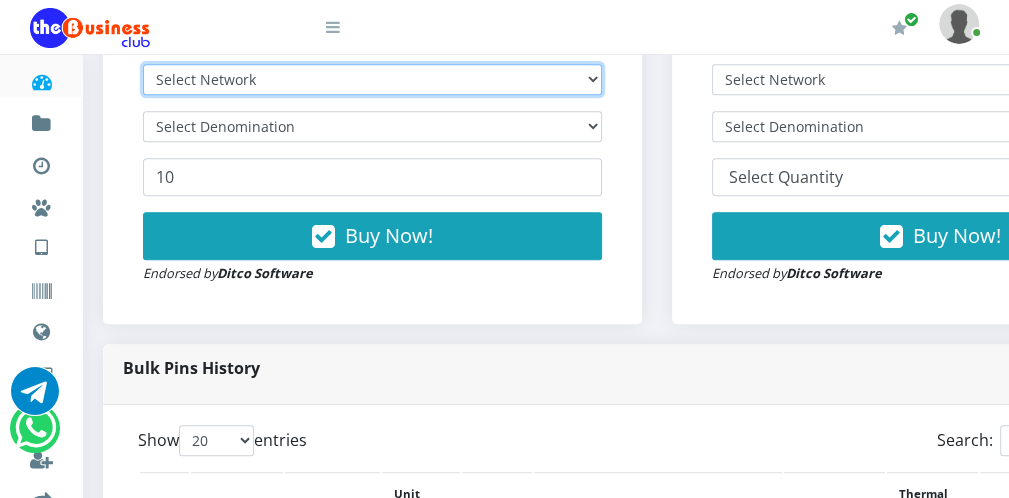 click on "Select Network
MTN
Globacom
9Mobile
Airtel" at bounding box center [372, 79] 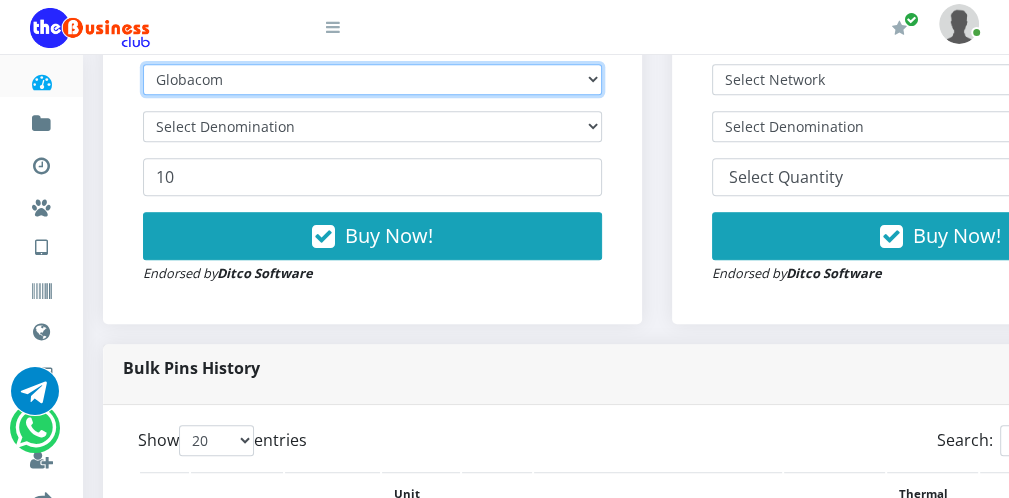 click on "Select Network
MTN
Globacom
9Mobile
Airtel" at bounding box center (372, 79) 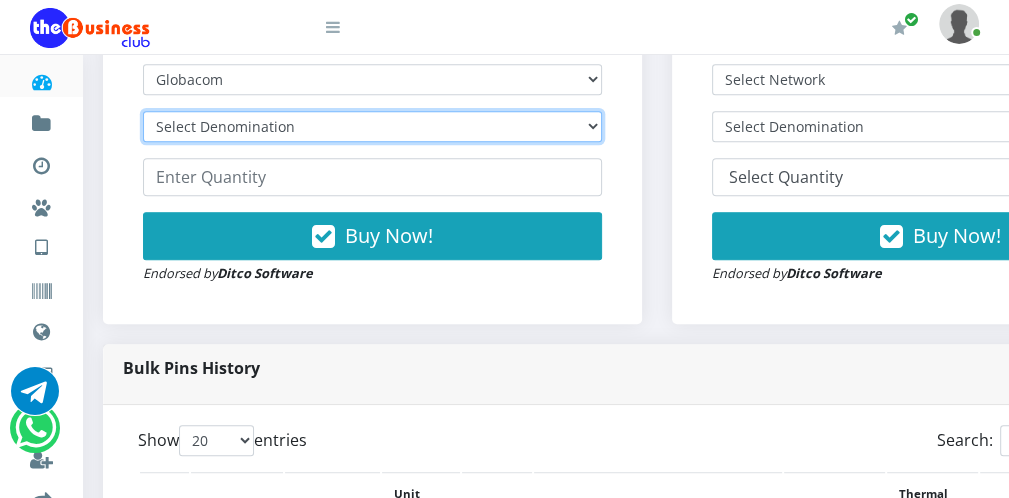 click on "Select Denomination Glo NGN100 - ₦96.55 Glo NGN200 - ₦193.10 Glo NGN500 - ₦482.75 Glo NGN1000 - ₦965.50" at bounding box center (372, 126) 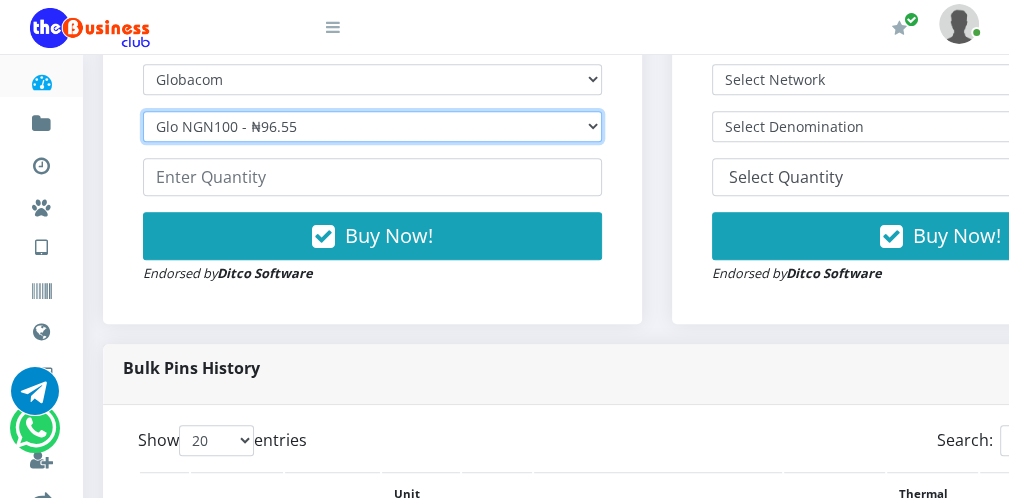 click on "Select Denomination Glo NGN100 - ₦96.55 Glo NGN200 - ₦193.10 Glo NGN500 - ₦482.75 Glo NGN1000 - ₦965.50" at bounding box center [372, 126] 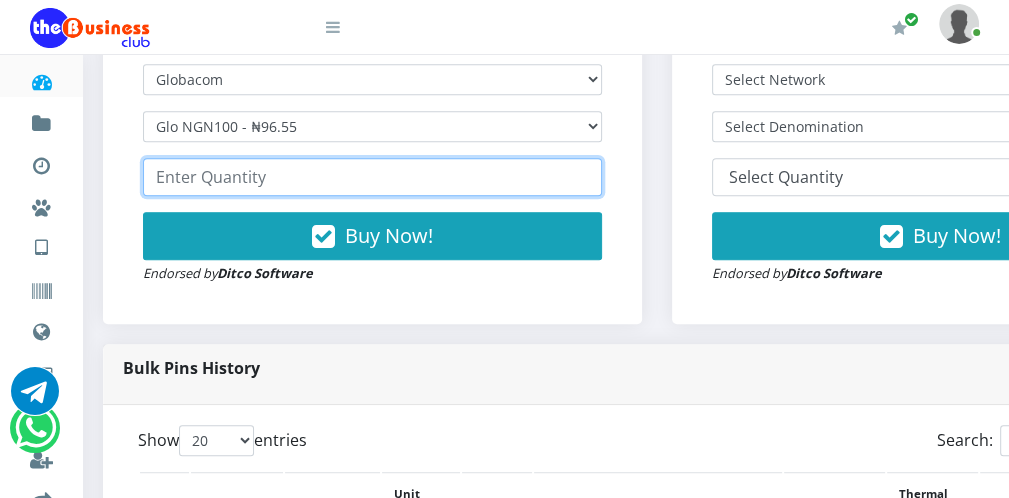click at bounding box center [372, 177] 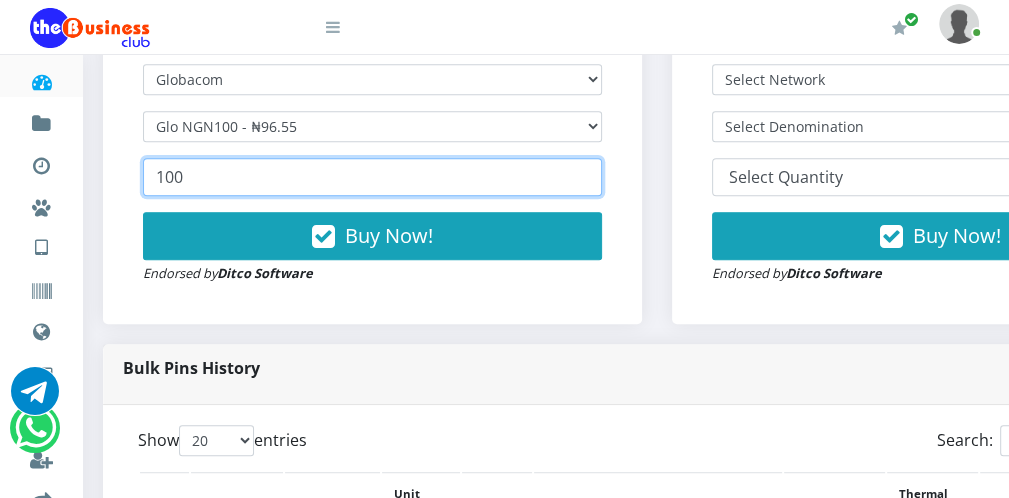 type on "100" 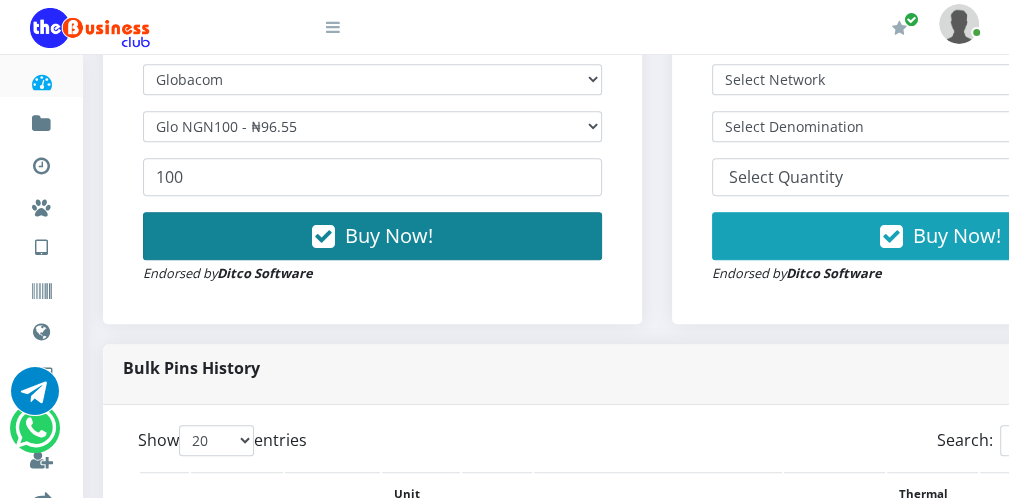 click on "Buy Now!" at bounding box center [372, 236] 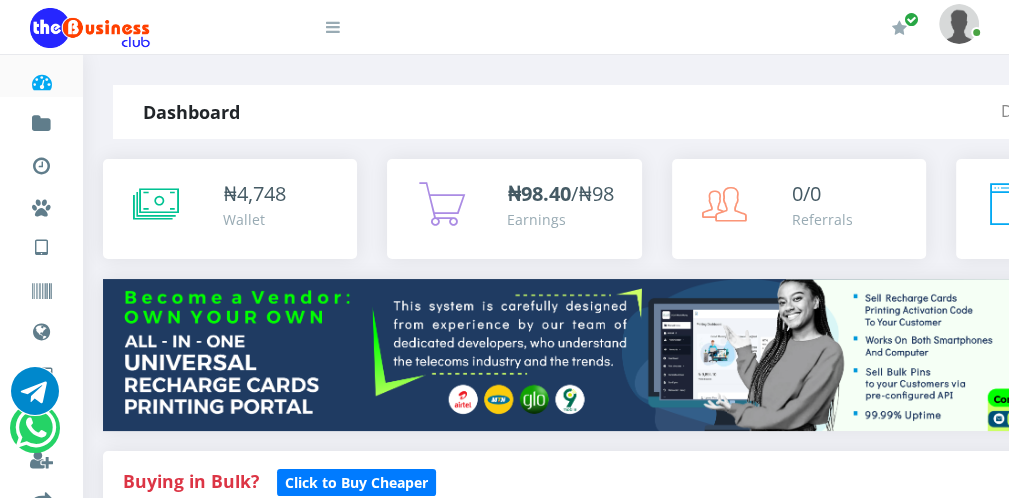 scroll, scrollTop: 0, scrollLeft: 0, axis: both 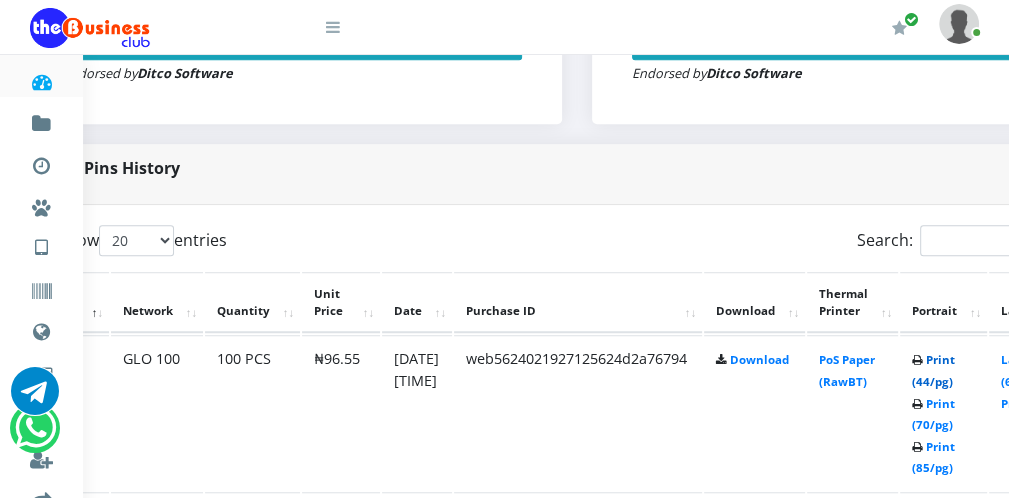 click on "Print (44/pg)" at bounding box center [933, 370] 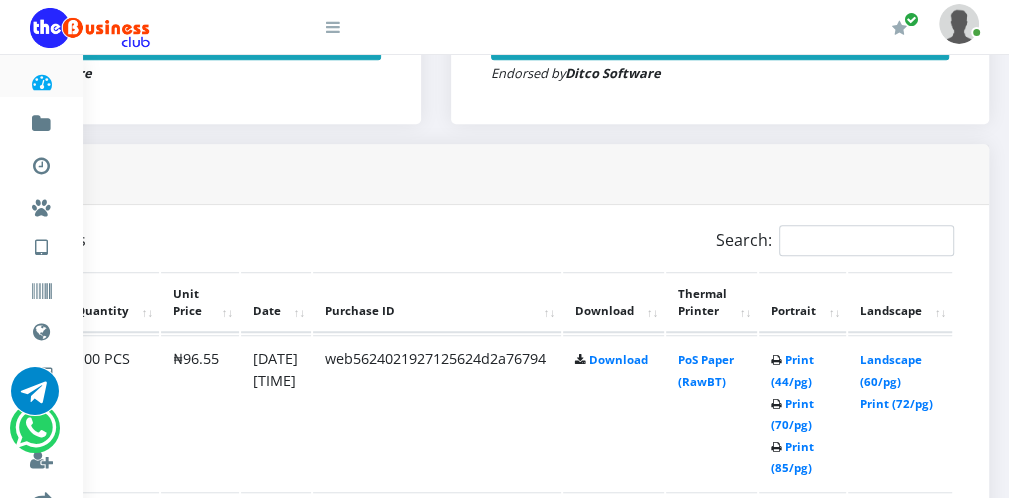 scroll, scrollTop: 0, scrollLeft: 0, axis: both 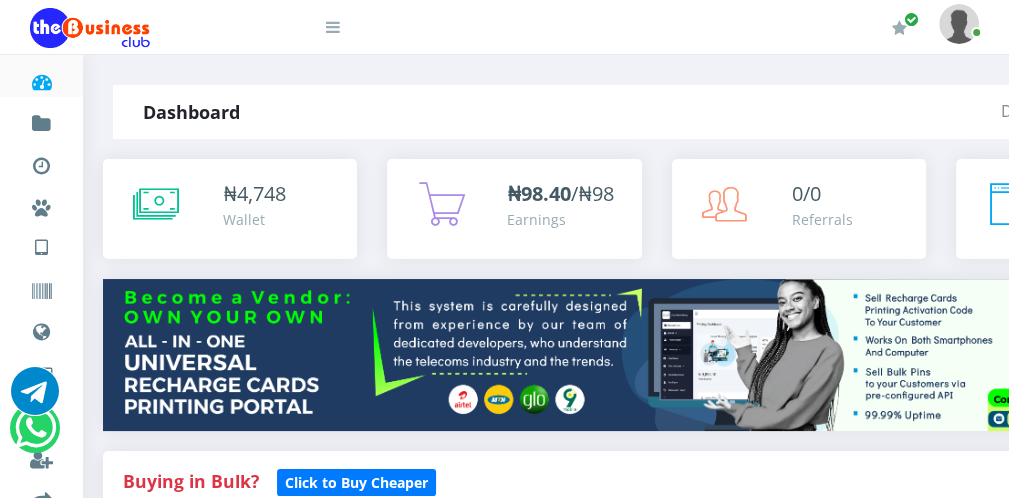 click at bounding box center [156, 204] 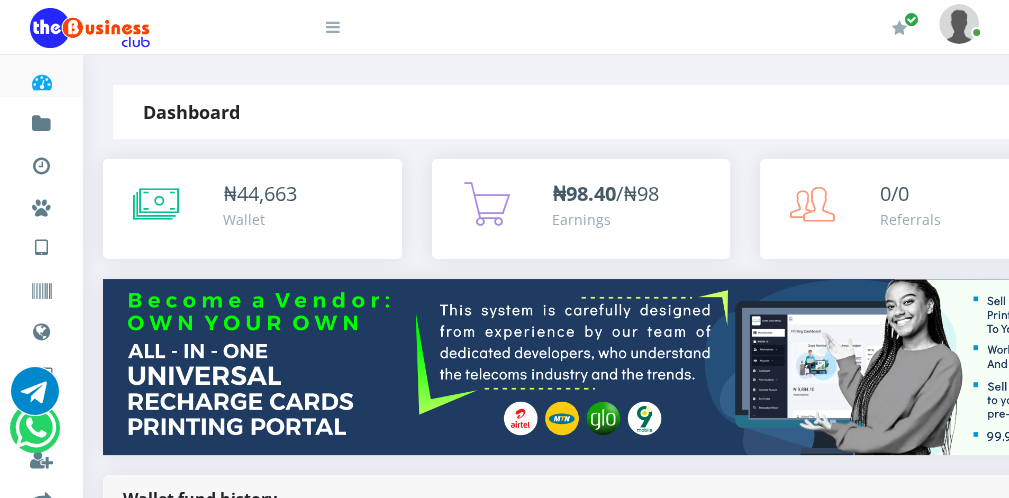 scroll, scrollTop: 0, scrollLeft: 0, axis: both 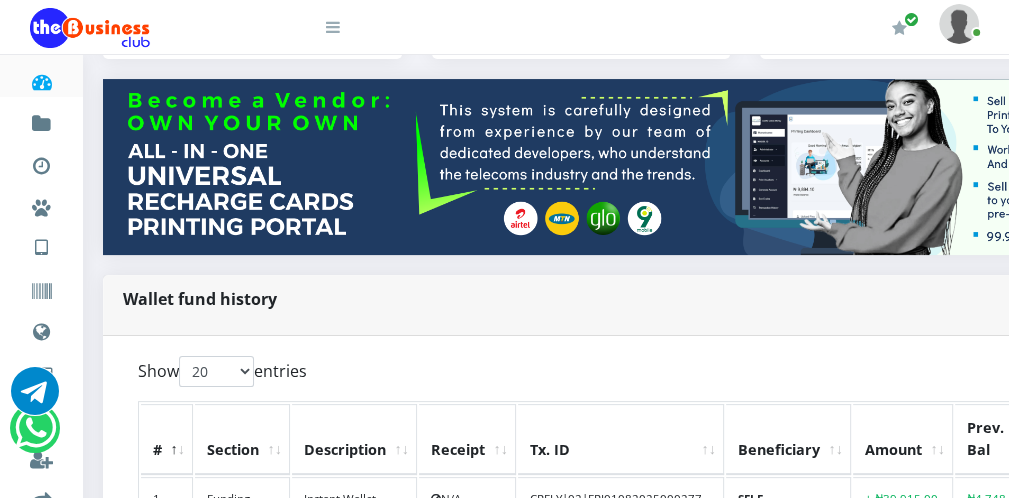 click at bounding box center [333, 27] 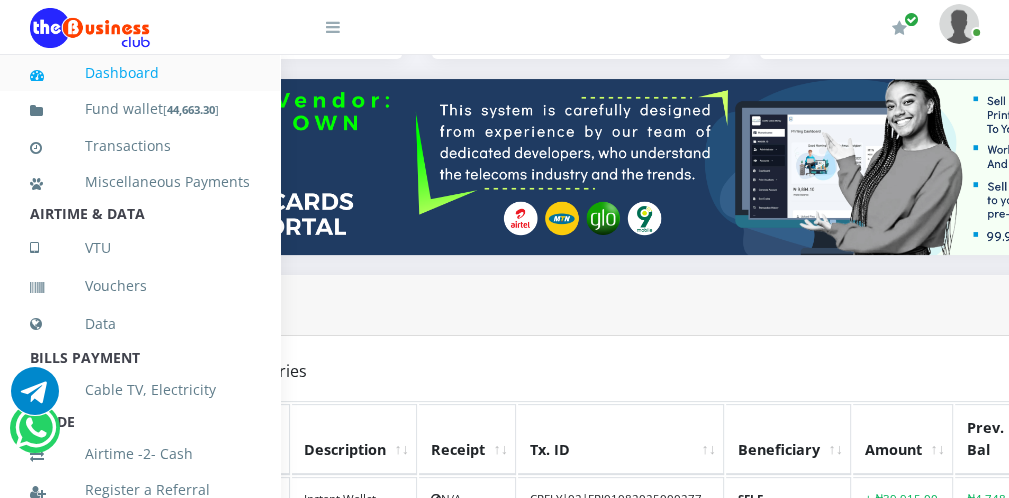 scroll, scrollTop: 436, scrollLeft: 0, axis: vertical 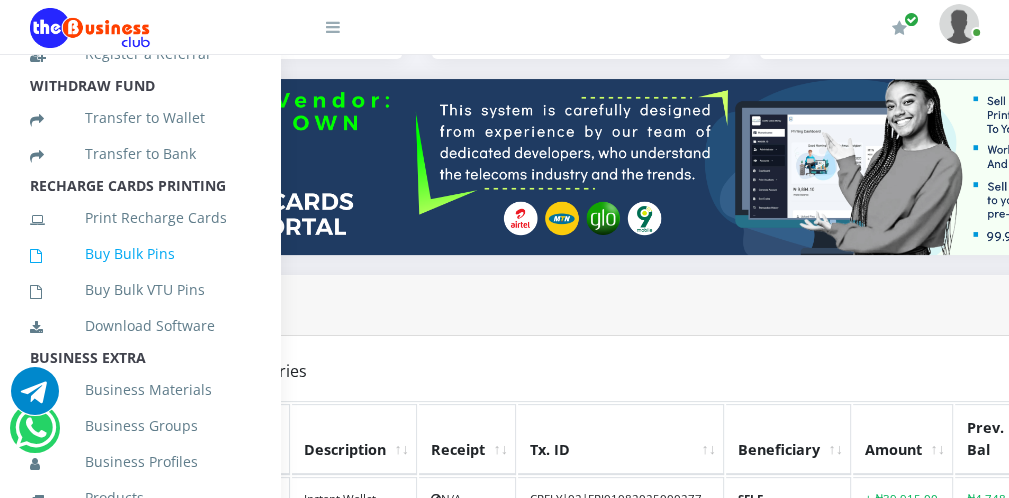 click on "Buy Bulk Pins" at bounding box center [140, 254] 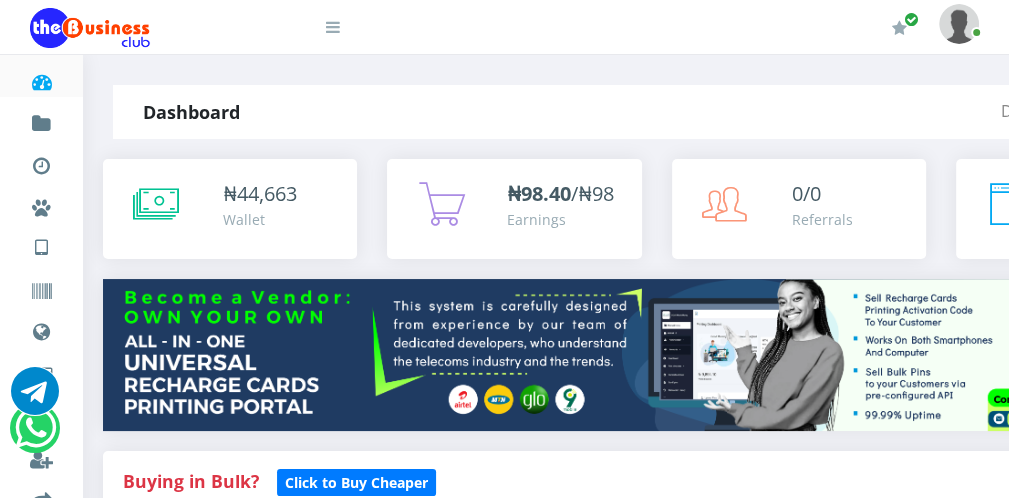 scroll, scrollTop: 0, scrollLeft: 0, axis: both 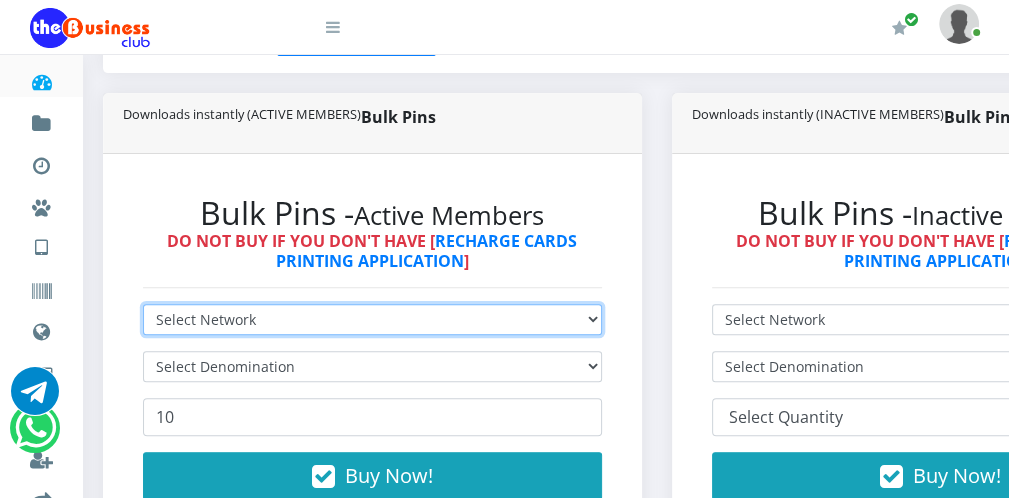 click on "Select Network
MTN
Globacom
9Mobile
Airtel" at bounding box center [372, 319] 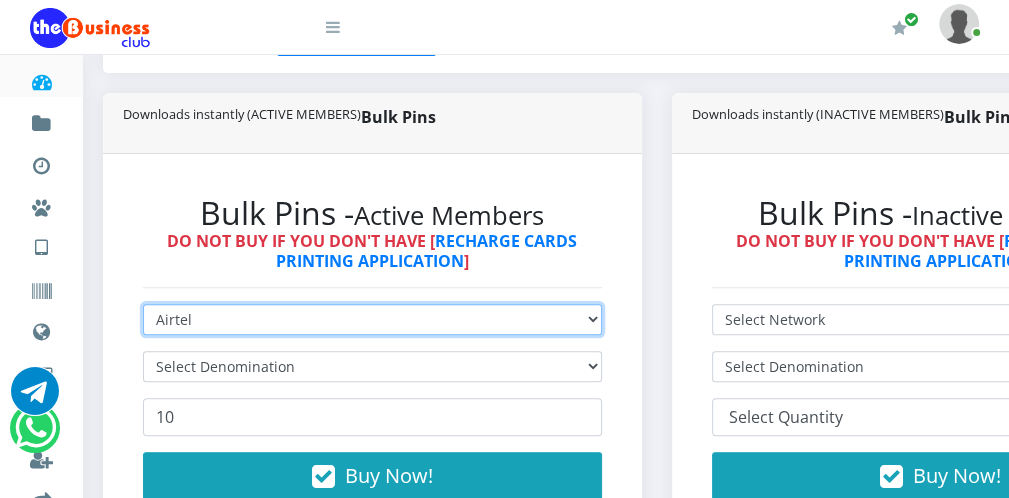 click on "Select Network
MTN
Globacom
9Mobile
Airtel" at bounding box center (372, 319) 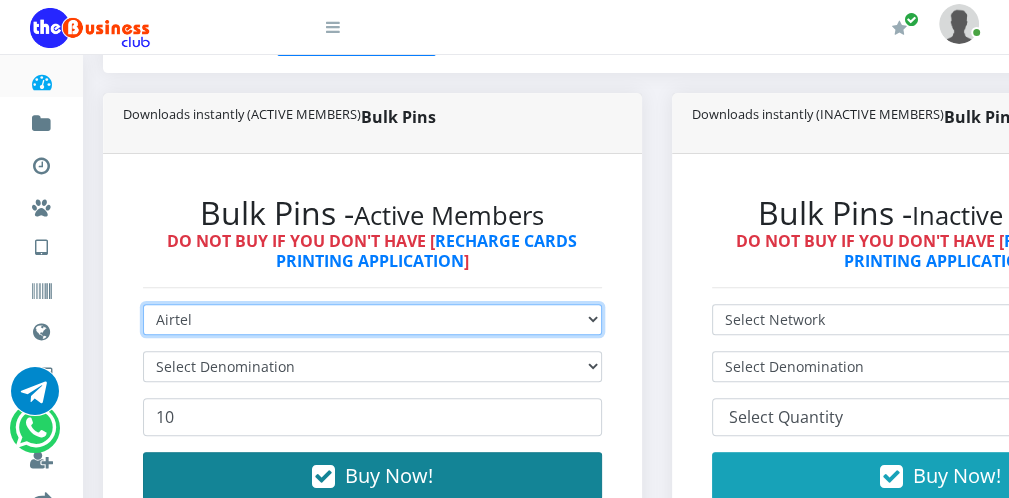 type 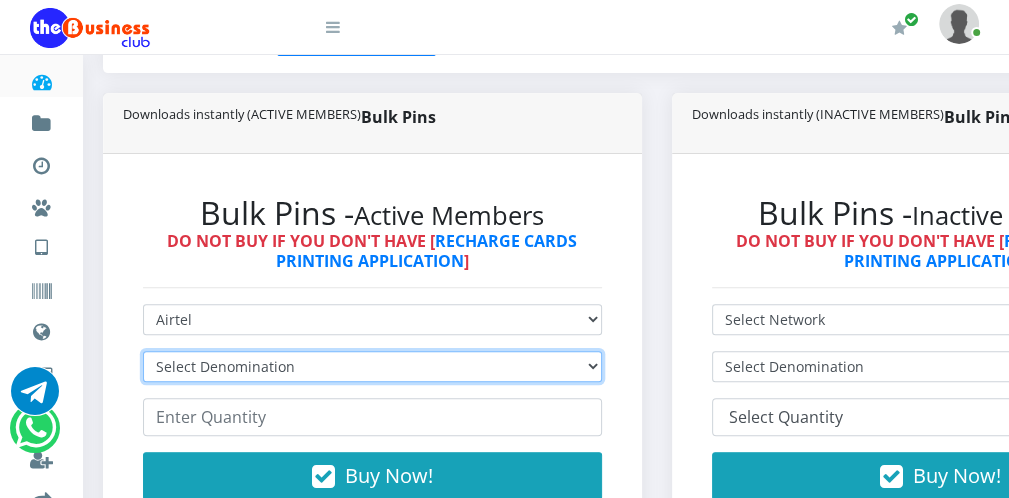 click on "Select Denomination Airtel NGN100 - ₦96.38 Airtel NGN200 - ₦192.76 Airtel NGN500 - ₦481.90 Airtel NGN1000 - ₦963.80" at bounding box center (372, 366) 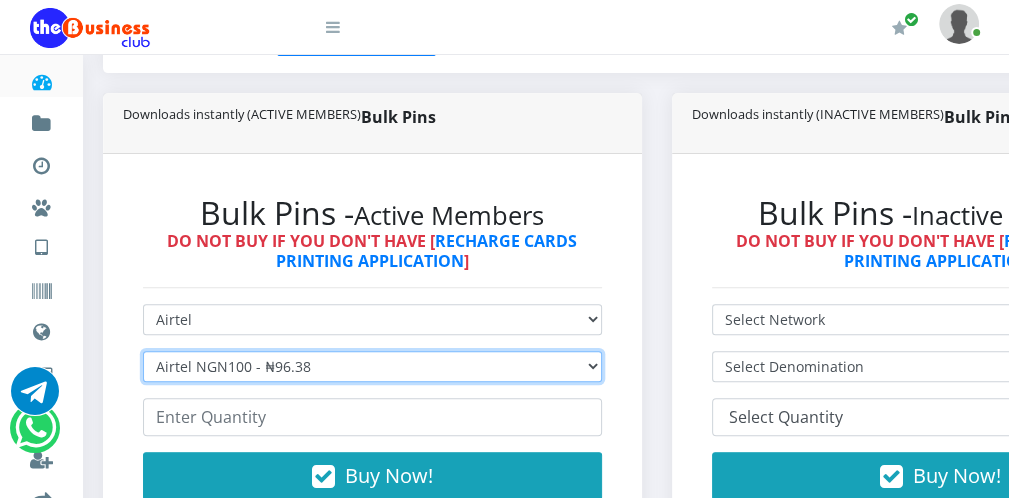 click on "Select Denomination Airtel NGN100 - ₦96.38 Airtel NGN200 - ₦192.76 Airtel NGN500 - ₦481.90 Airtel NGN1000 - ₦963.80" at bounding box center [372, 366] 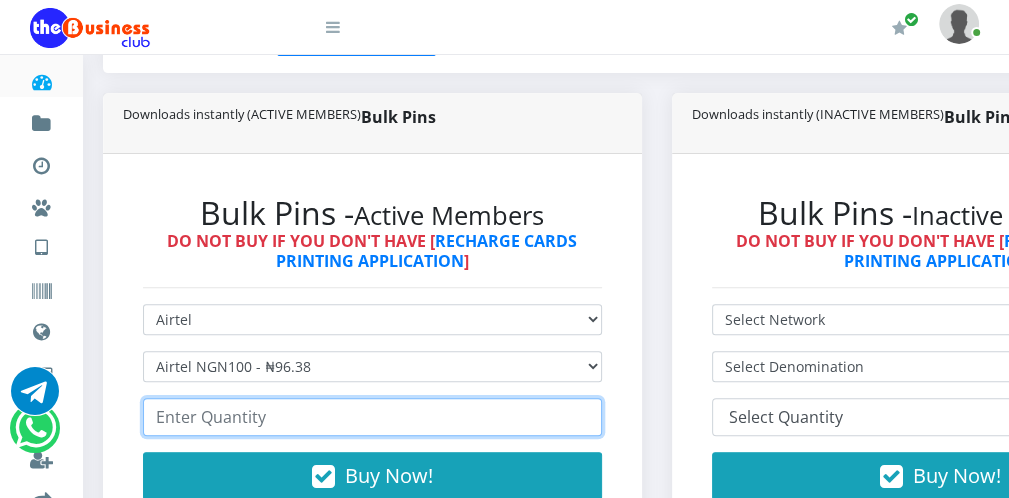 click at bounding box center [372, 417] 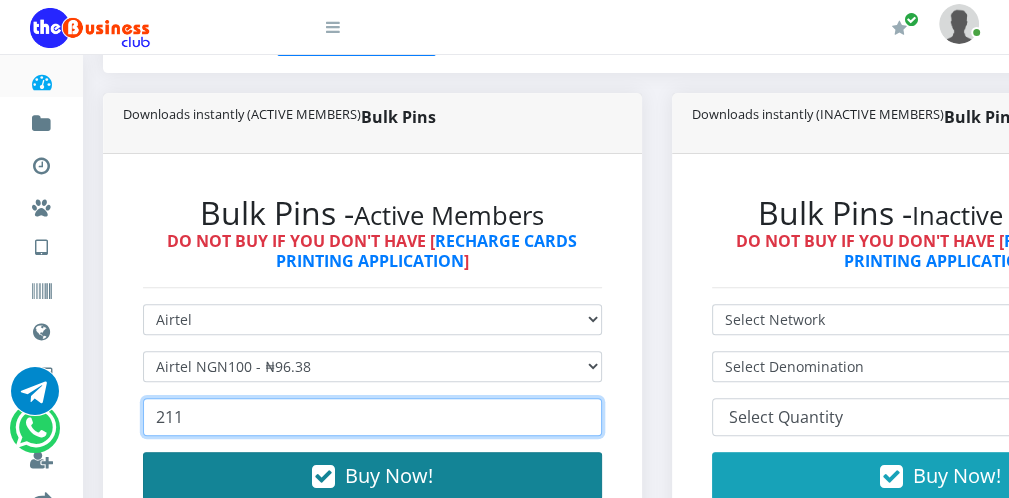 type on "211" 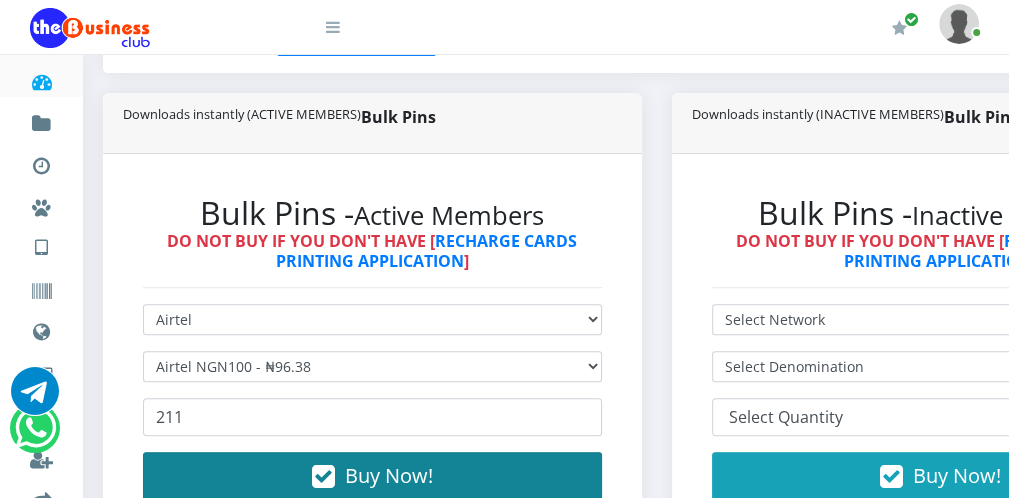 click on "Buy Now!" at bounding box center (372, 476) 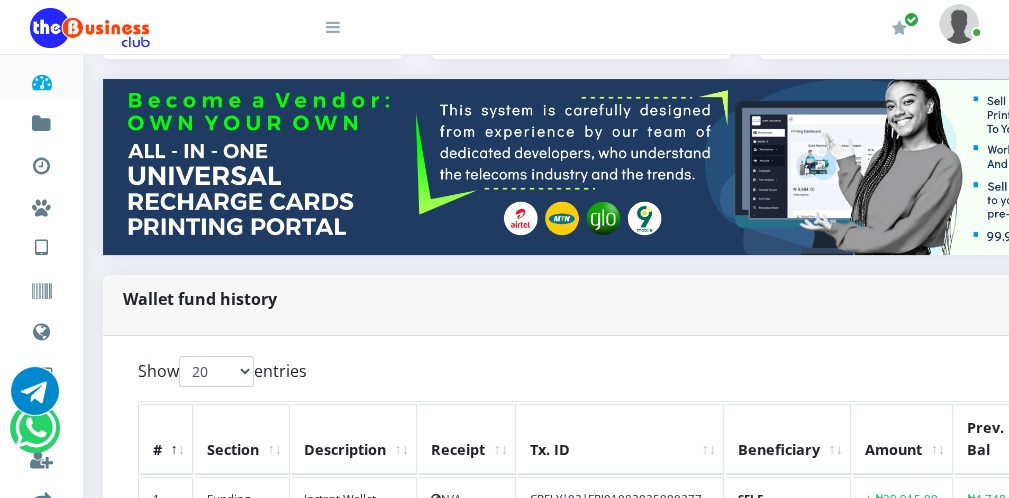 scroll, scrollTop: 200, scrollLeft: 197, axis: both 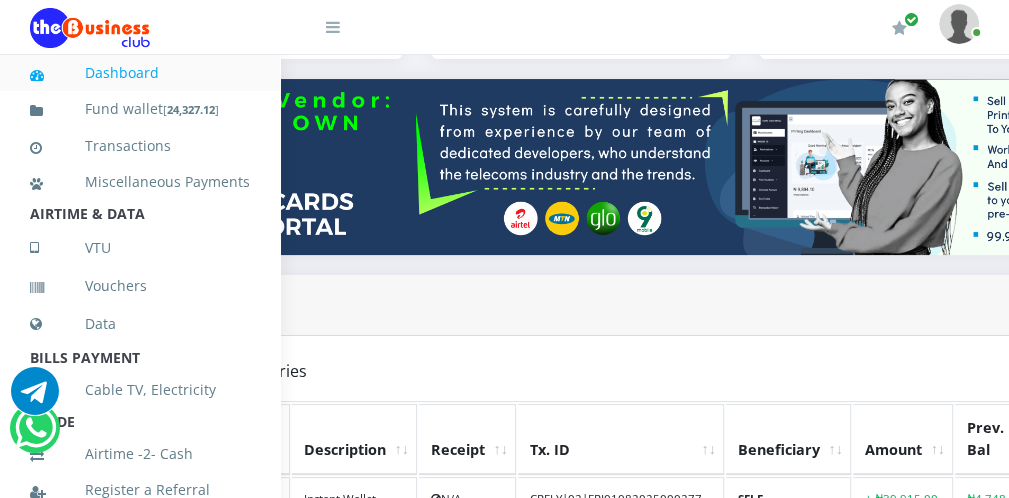 click on "Nigerian VTU" at bounding box center [356, 242] 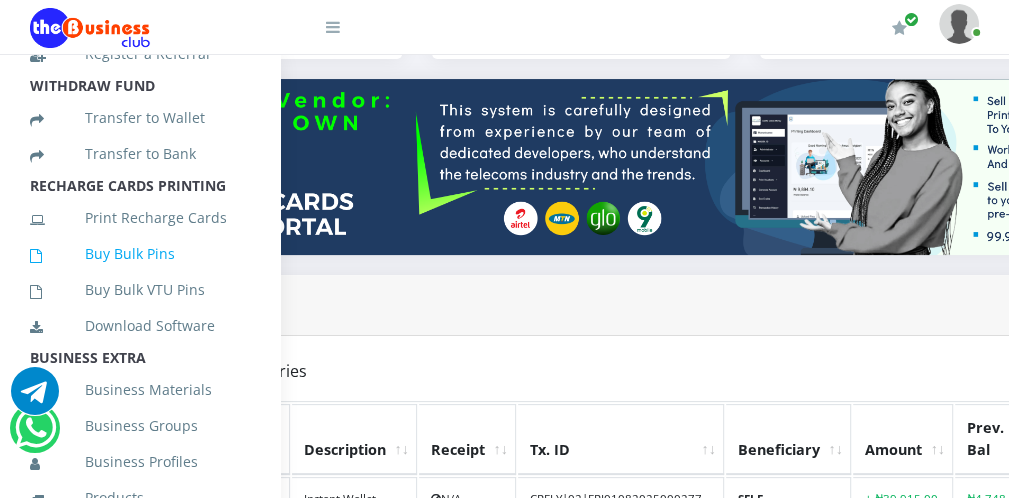 click on "Buy Bulk Pins" at bounding box center [140, 254] 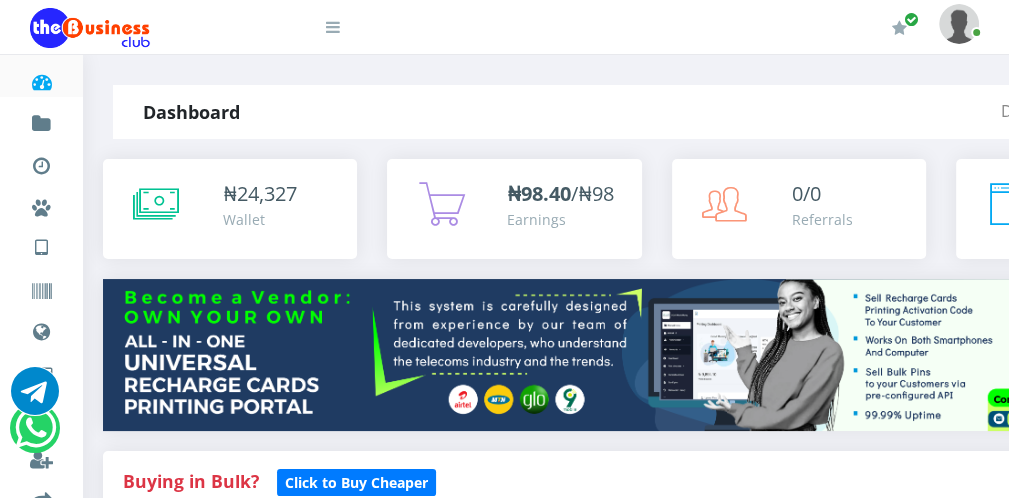 scroll, scrollTop: 0, scrollLeft: 0, axis: both 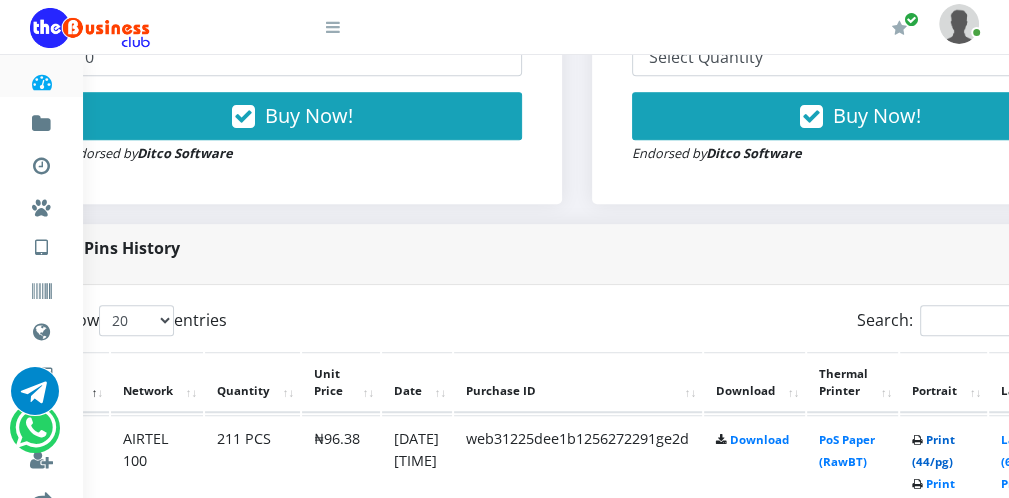 click on "Print (44/pg)" at bounding box center (933, 450) 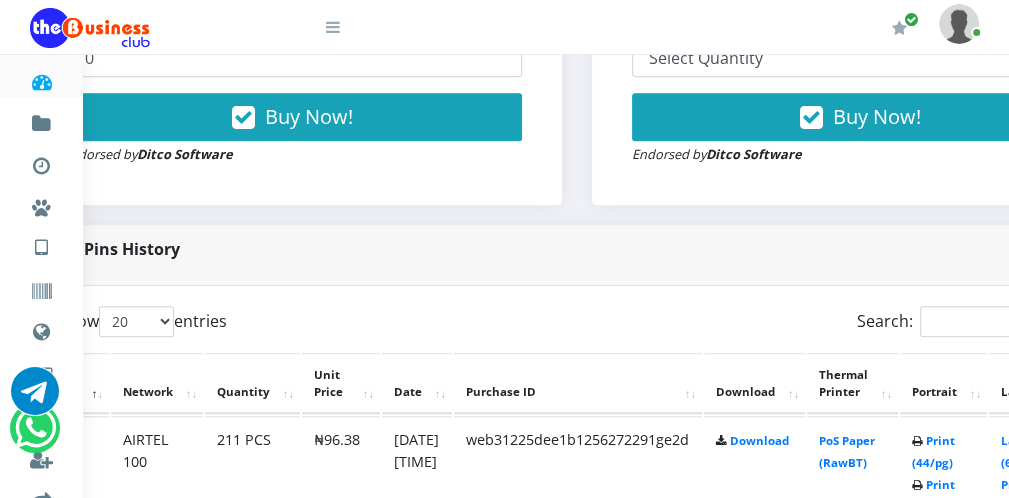 scroll, scrollTop: 800, scrollLeft: 80, axis: both 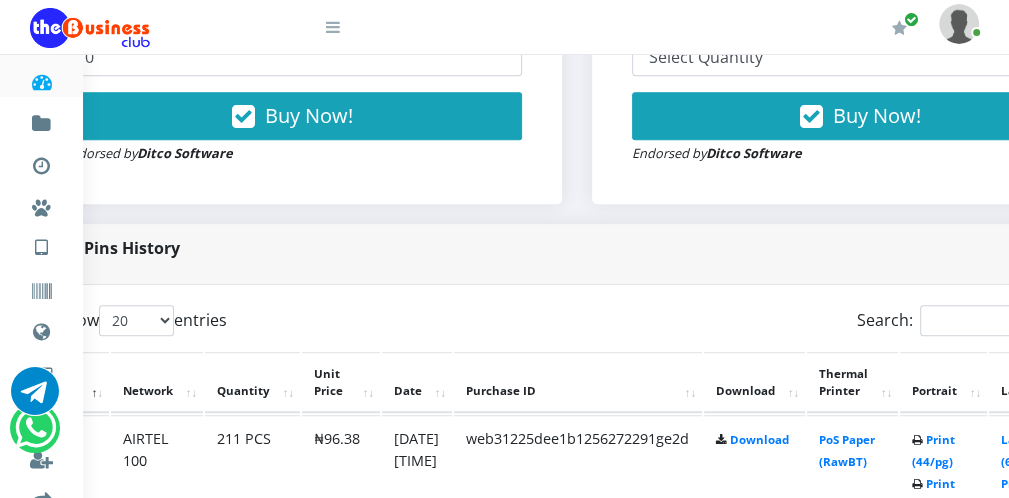 click at bounding box center (333, 27) 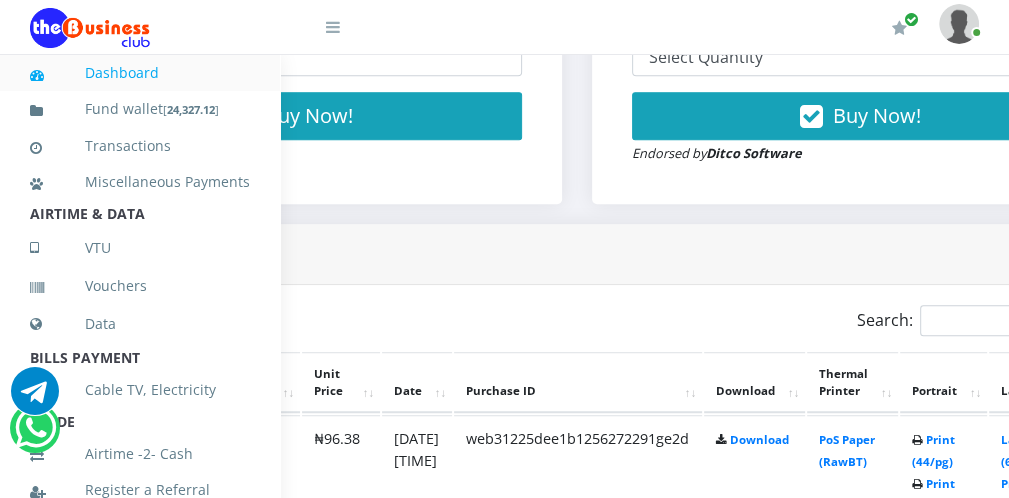 scroll, scrollTop: 436, scrollLeft: 0, axis: vertical 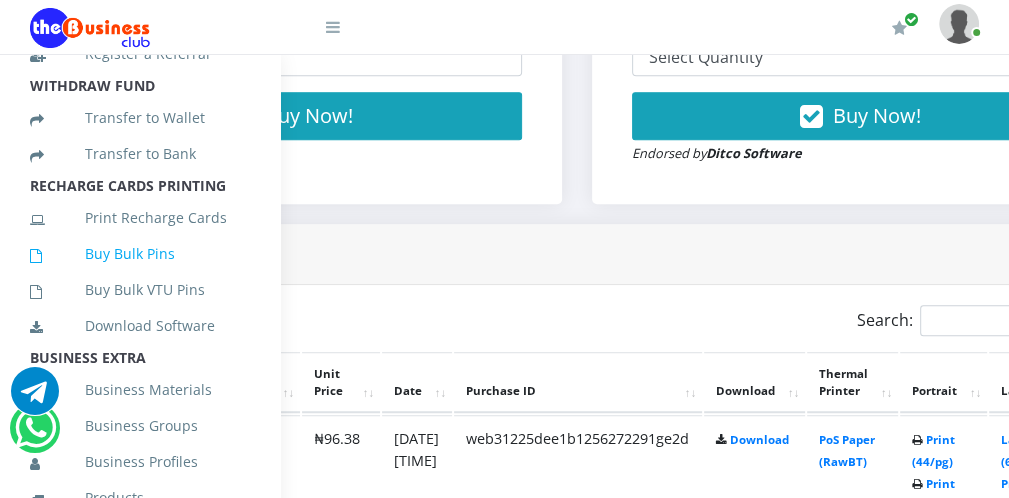 click on "Buy Bulk Pins" at bounding box center (140, 254) 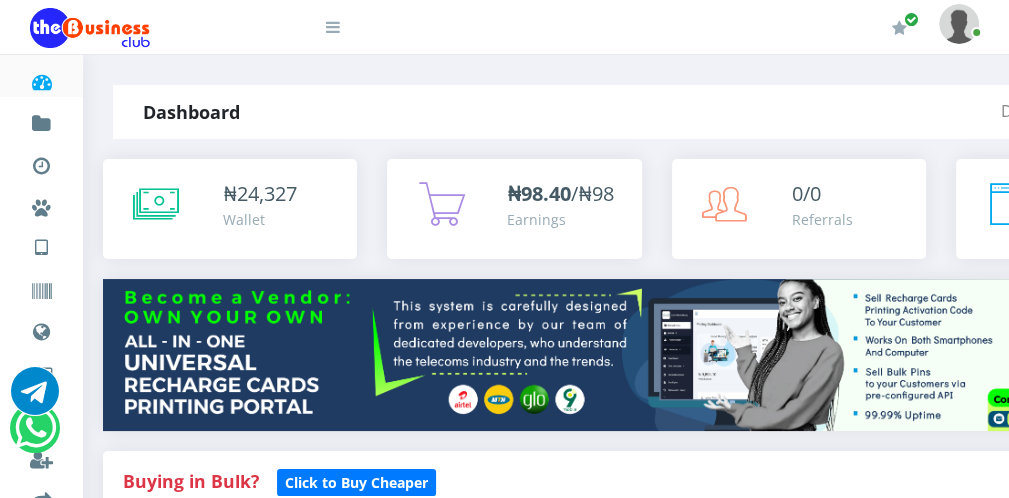 scroll, scrollTop: 0, scrollLeft: 0, axis: both 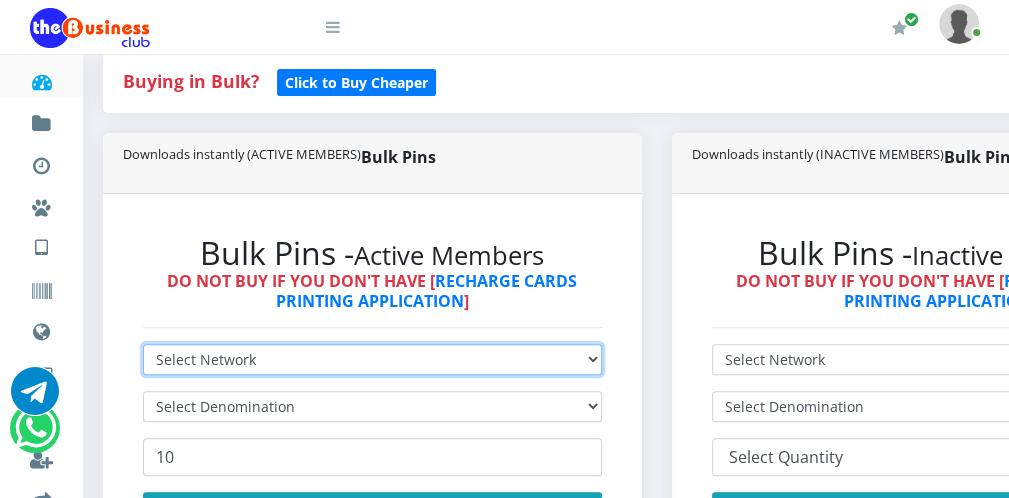 click on "Select Network
MTN
Globacom
9Mobile
Airtel" at bounding box center [372, 359] 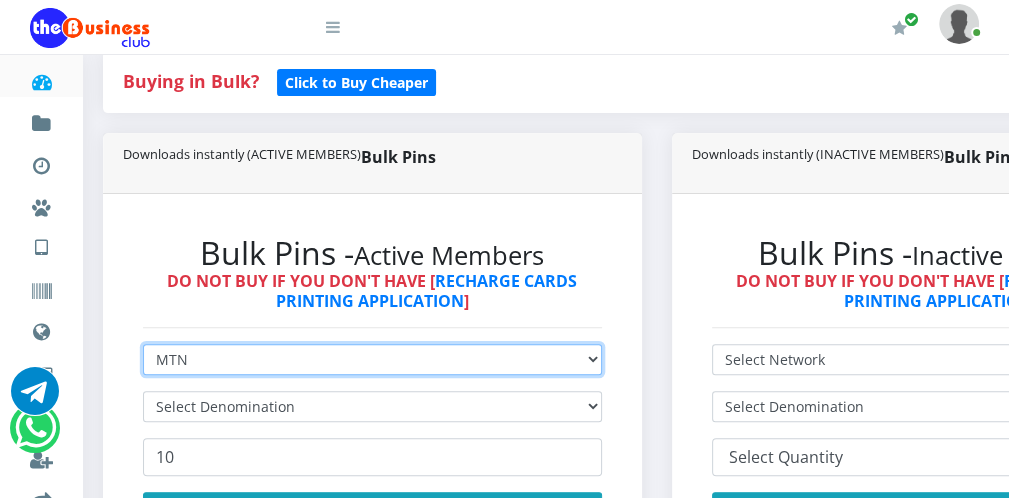 click on "Select Network
MTN
Globacom
9Mobile
Airtel" at bounding box center [372, 359] 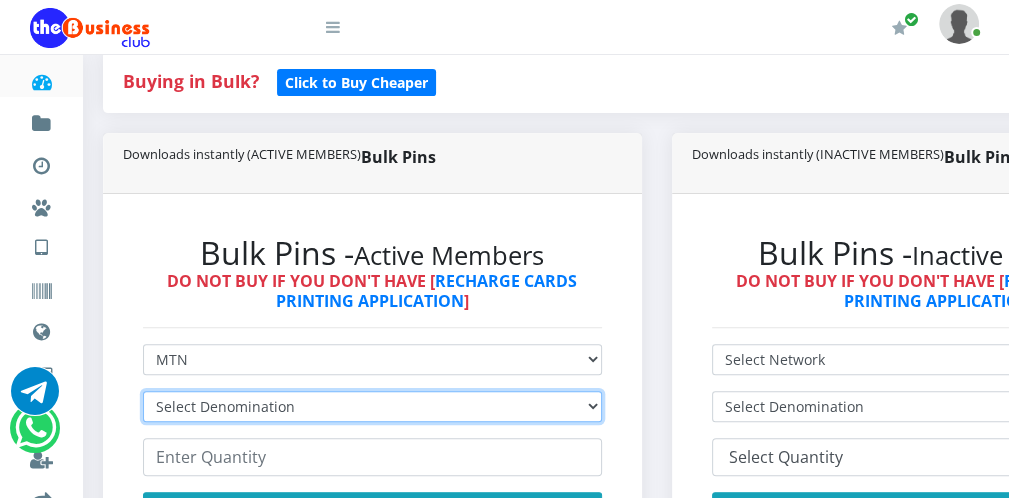 click on "Select Denomination MTN NGN100 - ₦96.99 MTN NGN200 - ₦193.98 MTN NGN400 - ₦387.96 MTN NGN500 - ₦484.95 MTN NGN1000 - ₦969.90 MTN NGN1500 - ₦1,454.85" at bounding box center [372, 406] 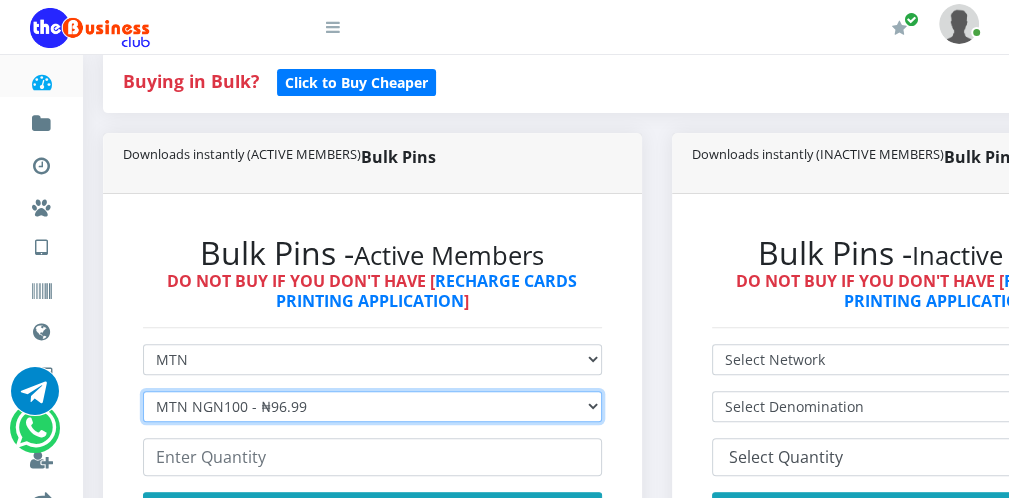 click on "Select Denomination MTN NGN100 - ₦96.99 MTN NGN200 - ₦193.98 MTN NGN400 - ₦387.96 MTN NGN500 - ₦484.95 MTN NGN1000 - ₦969.90 MTN NGN1500 - ₦1,454.85" at bounding box center (372, 406) 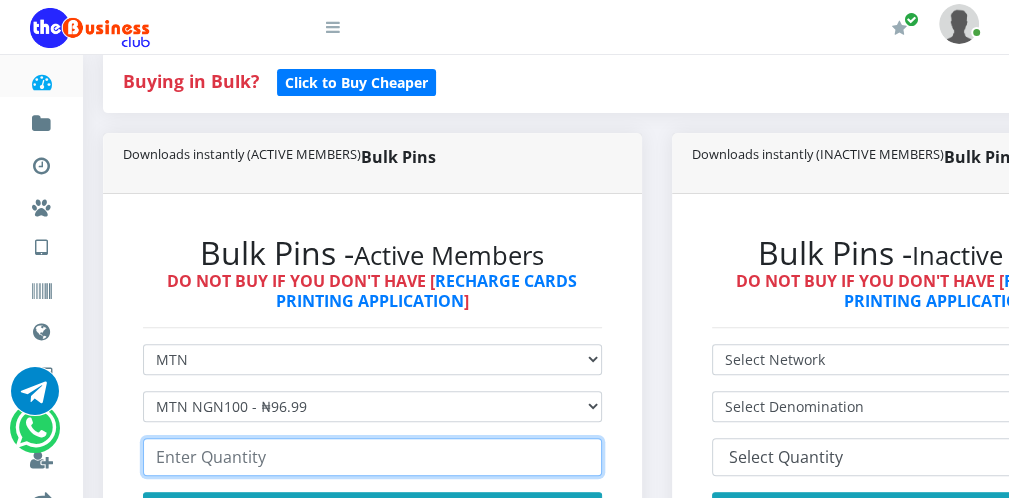 click at bounding box center (372, 457) 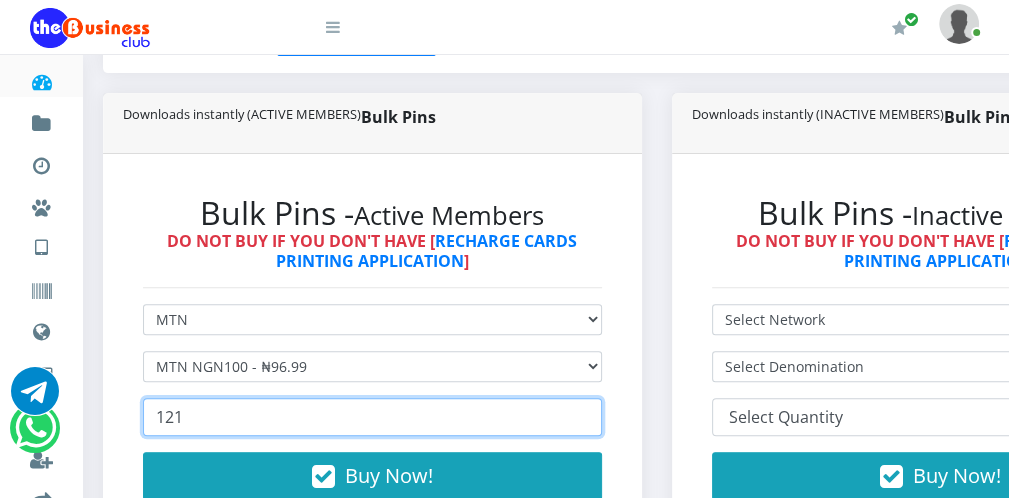 scroll, scrollTop: 480, scrollLeft: 0, axis: vertical 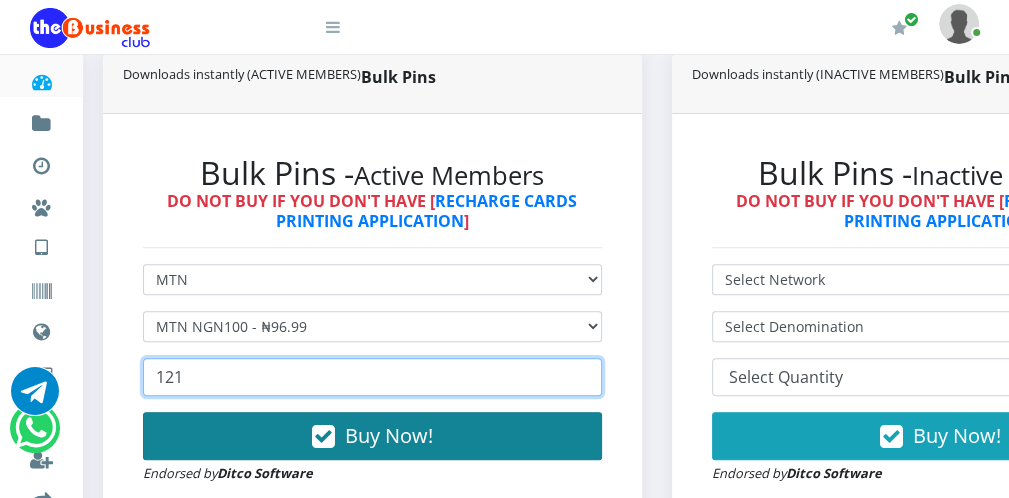 type on "121" 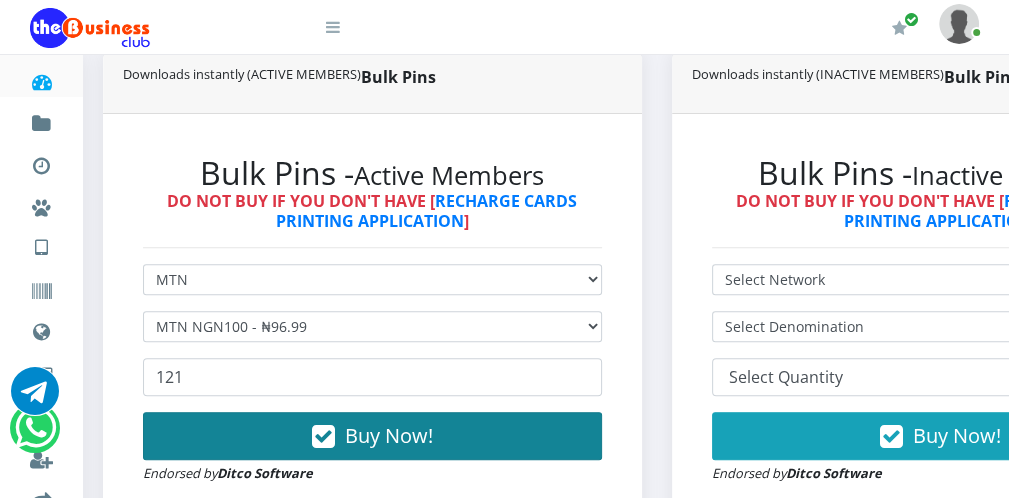 click on "Buy Now!" at bounding box center (389, 435) 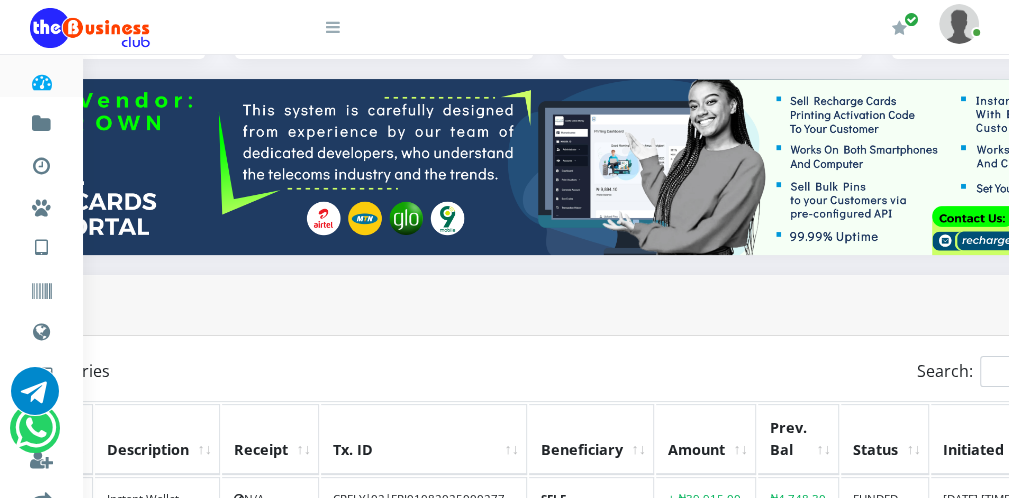 scroll, scrollTop: 0, scrollLeft: 0, axis: both 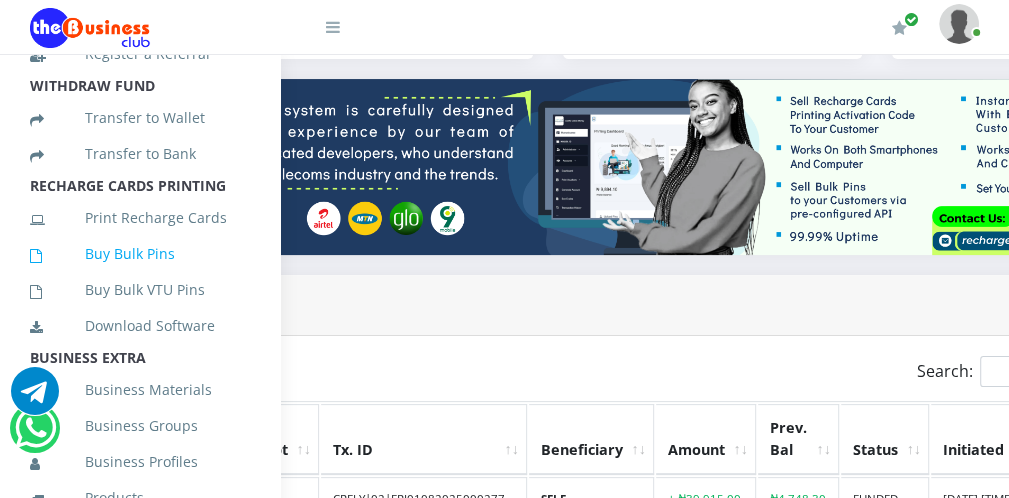 click on "Buy Bulk Pins" at bounding box center (140, 254) 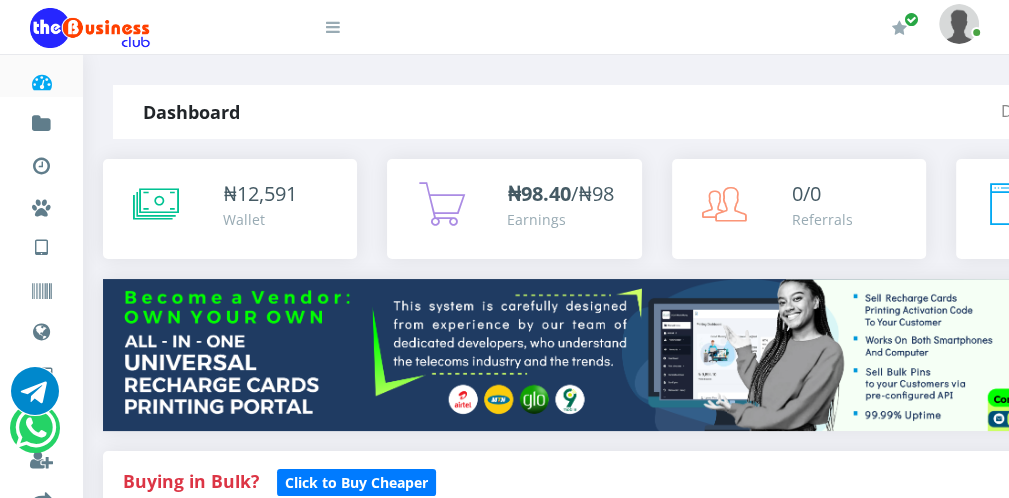 scroll, scrollTop: 0, scrollLeft: 0, axis: both 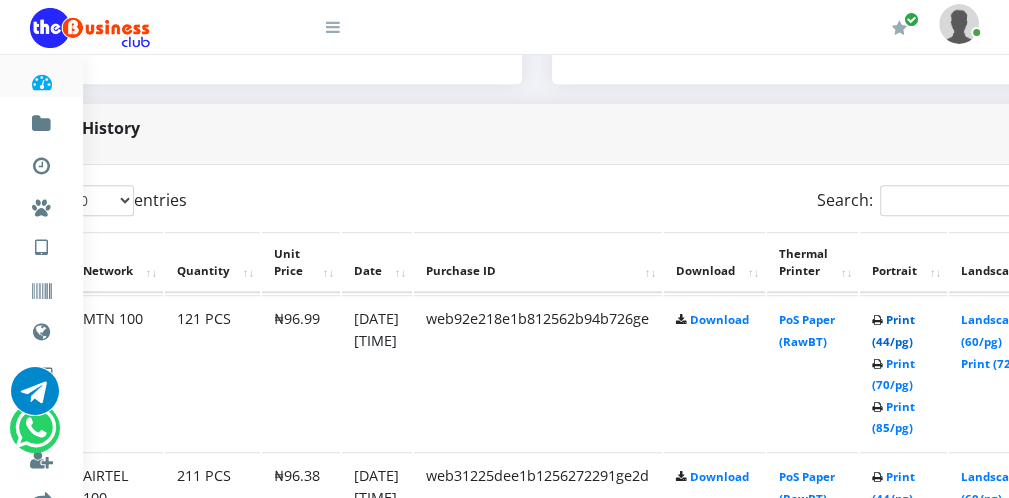 click on "Print (44/pg)" at bounding box center [893, 330] 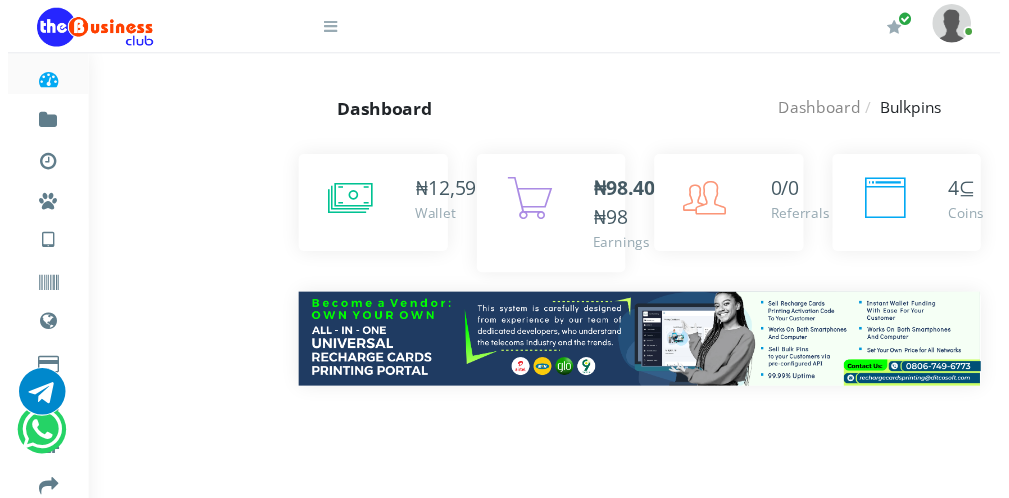 scroll, scrollTop: 0, scrollLeft: 0, axis: both 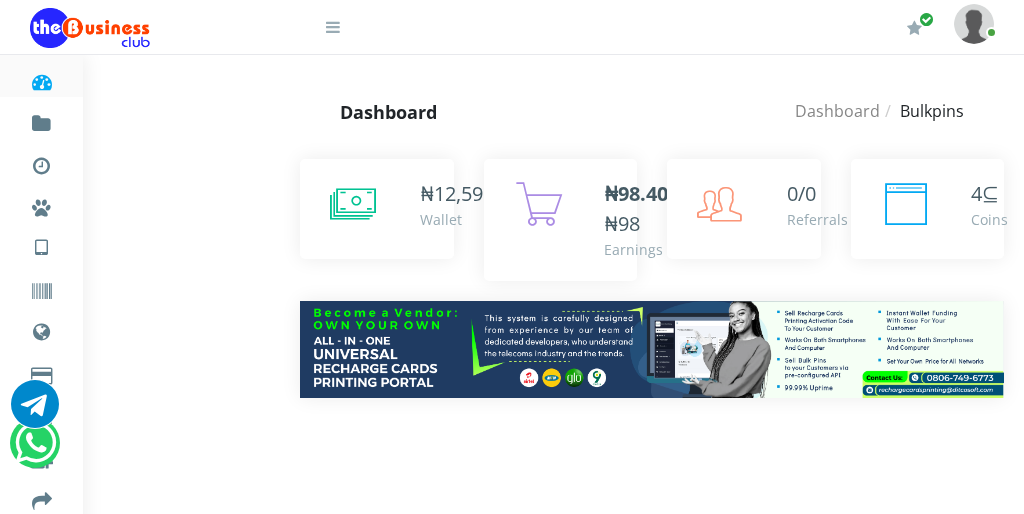 click at bounding box center (333, 27) 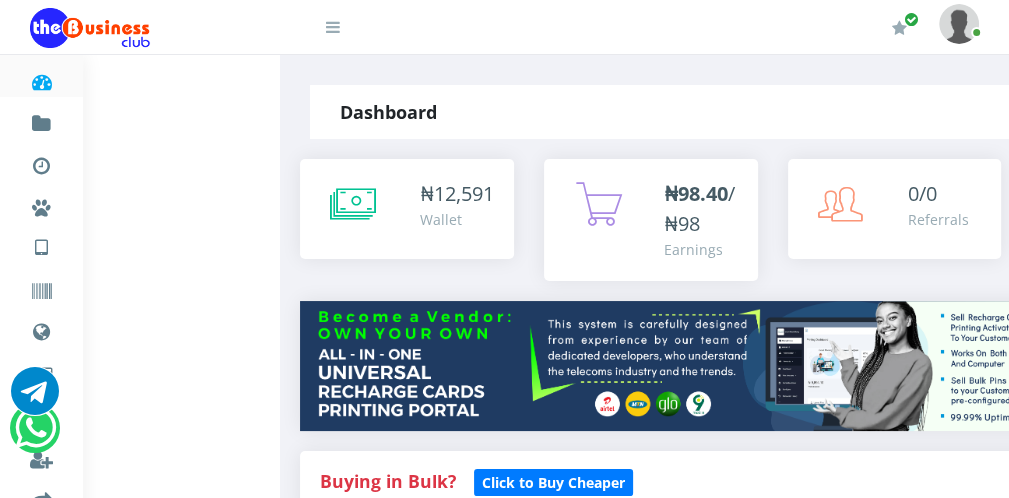 click at bounding box center (333, 27) 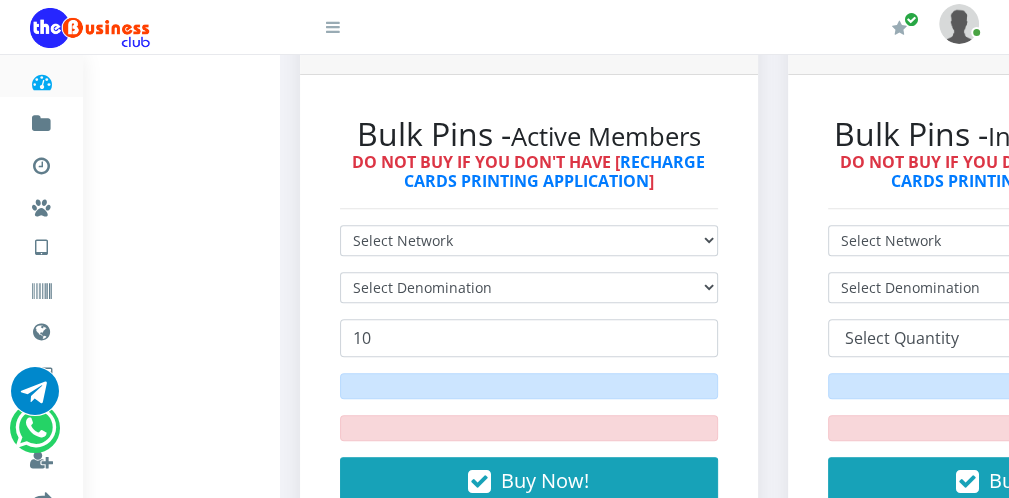 scroll, scrollTop: 520, scrollLeft: 0, axis: vertical 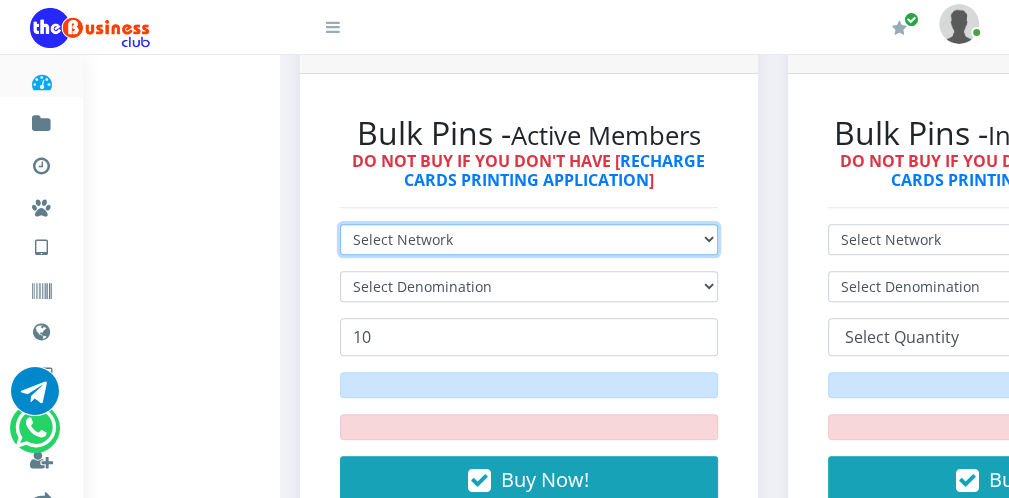 click on "Select Network
MTN
Globacom
9Mobile
Airtel" at bounding box center [529, 239] 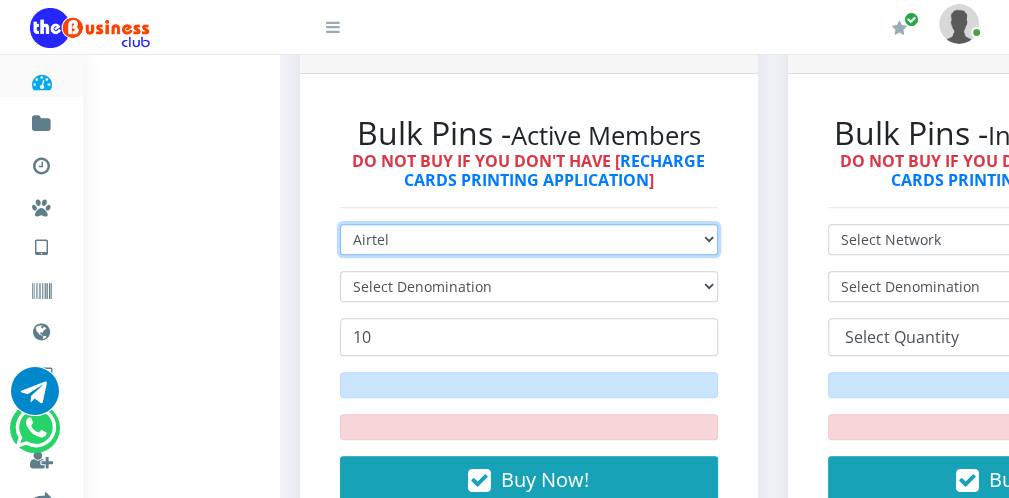 click on "Select Network
MTN
Globacom
9Mobile
Airtel" at bounding box center (529, 239) 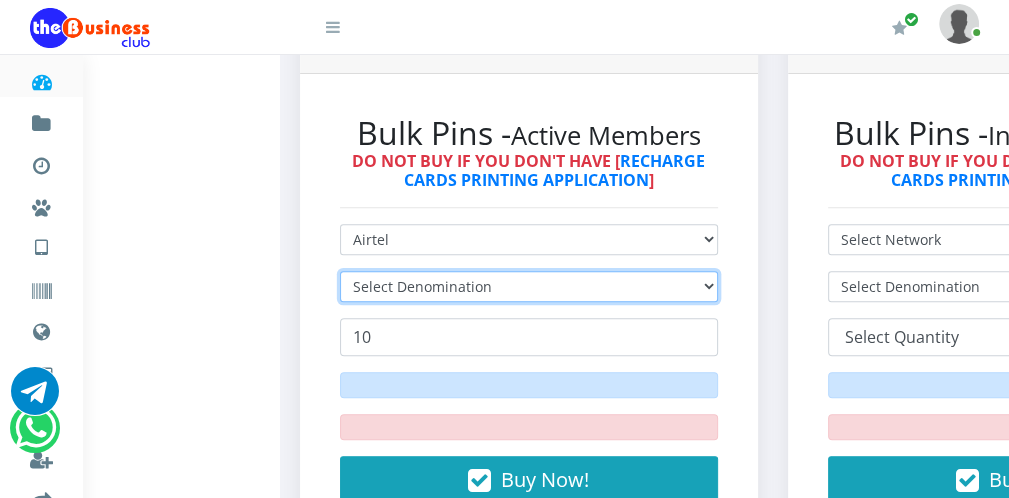 click on "Select Denomination" at bounding box center (529, 286) 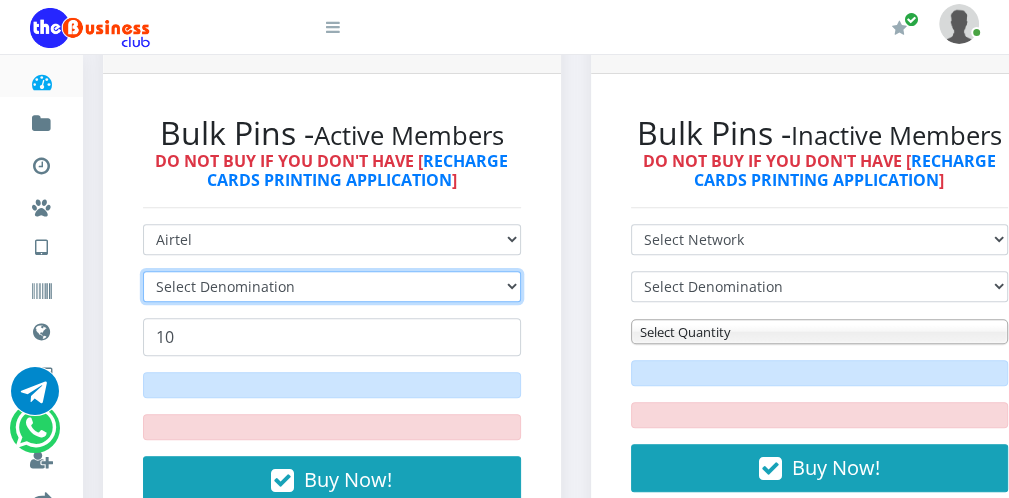 scroll, scrollTop: 0, scrollLeft: 0, axis: both 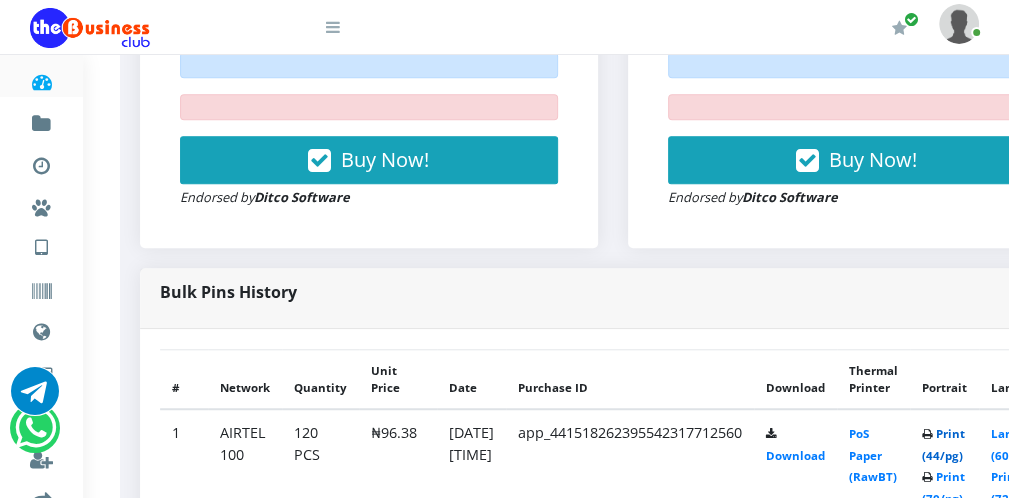click on "Print (44/pg)" at bounding box center (943, 444) 